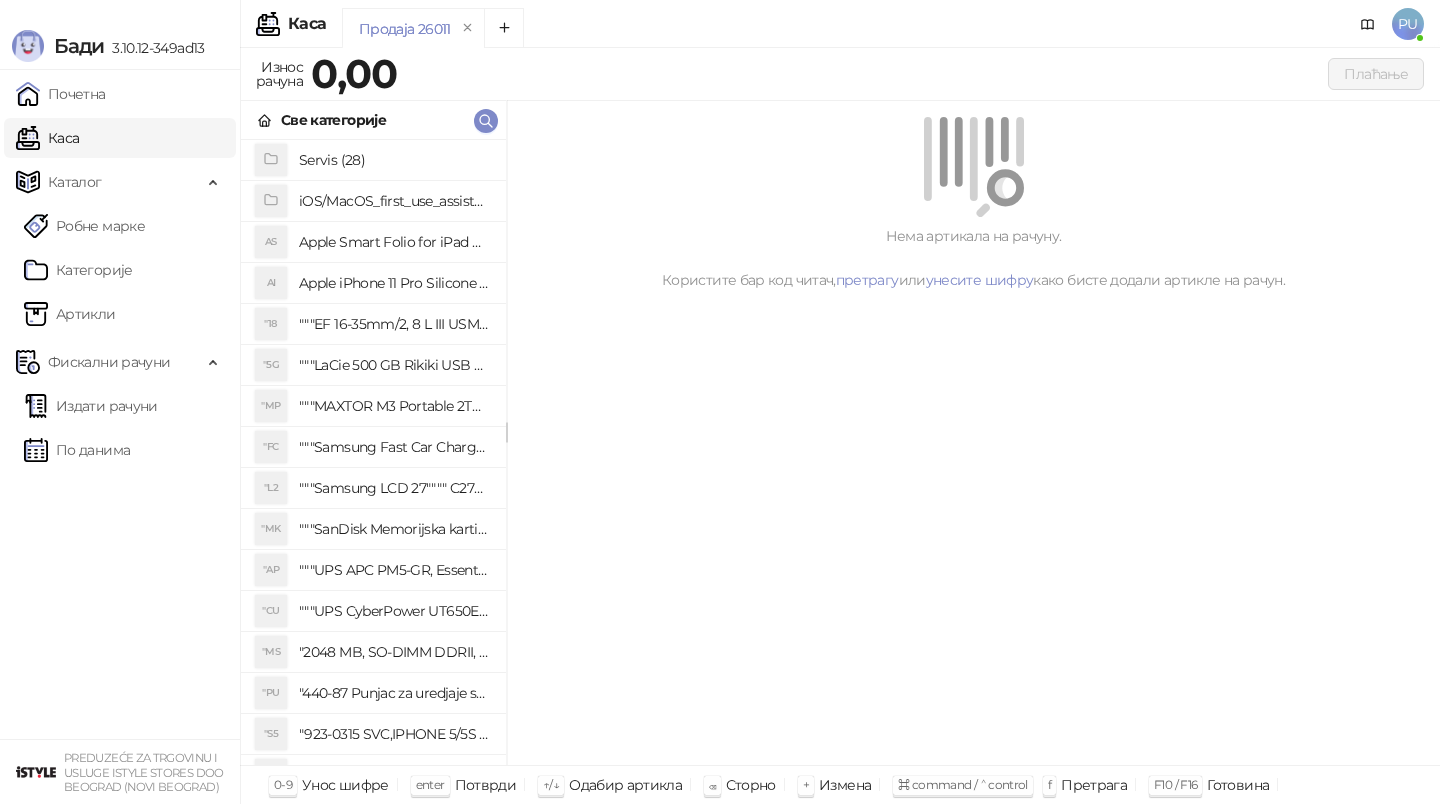 scroll, scrollTop: 0, scrollLeft: 0, axis: both 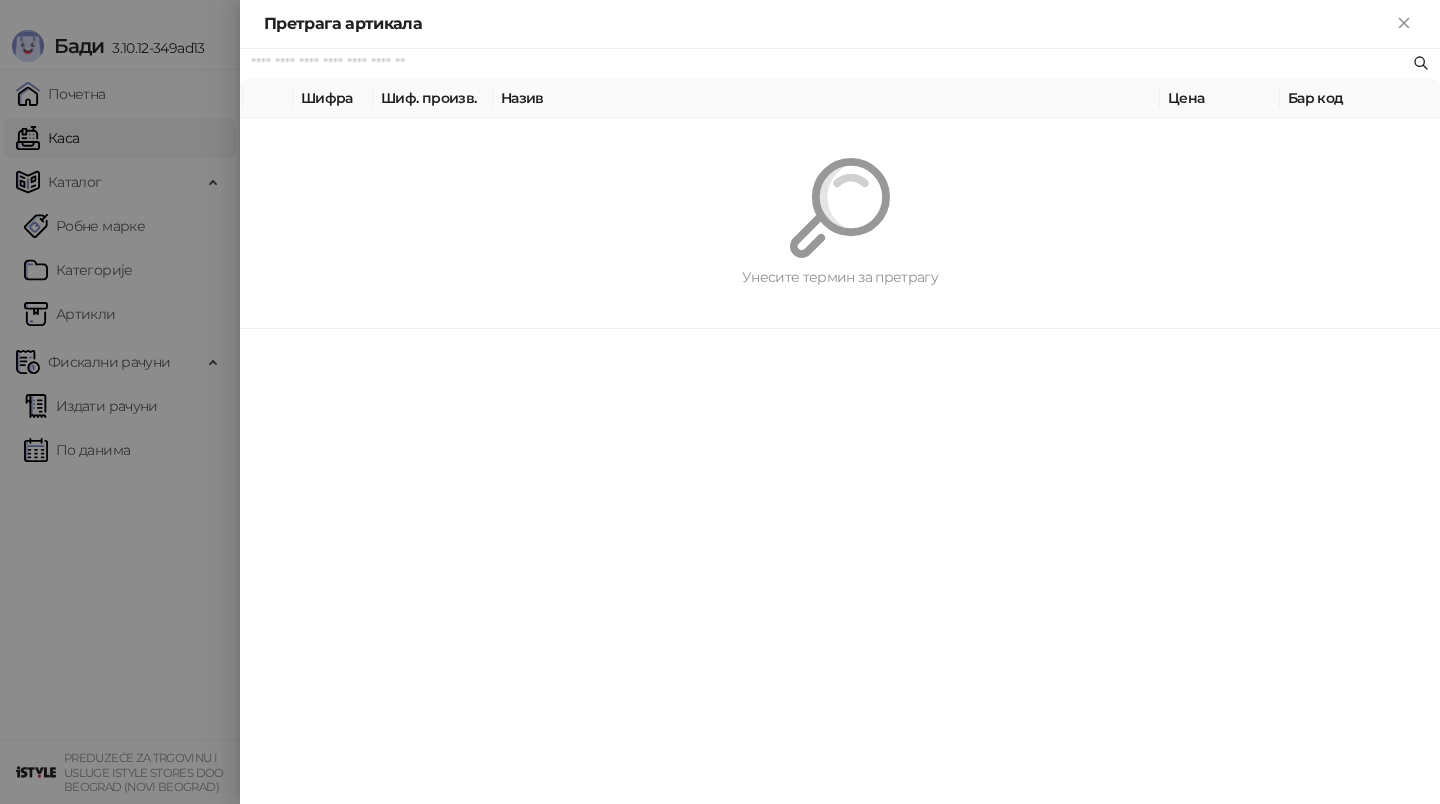 paste on "*********" 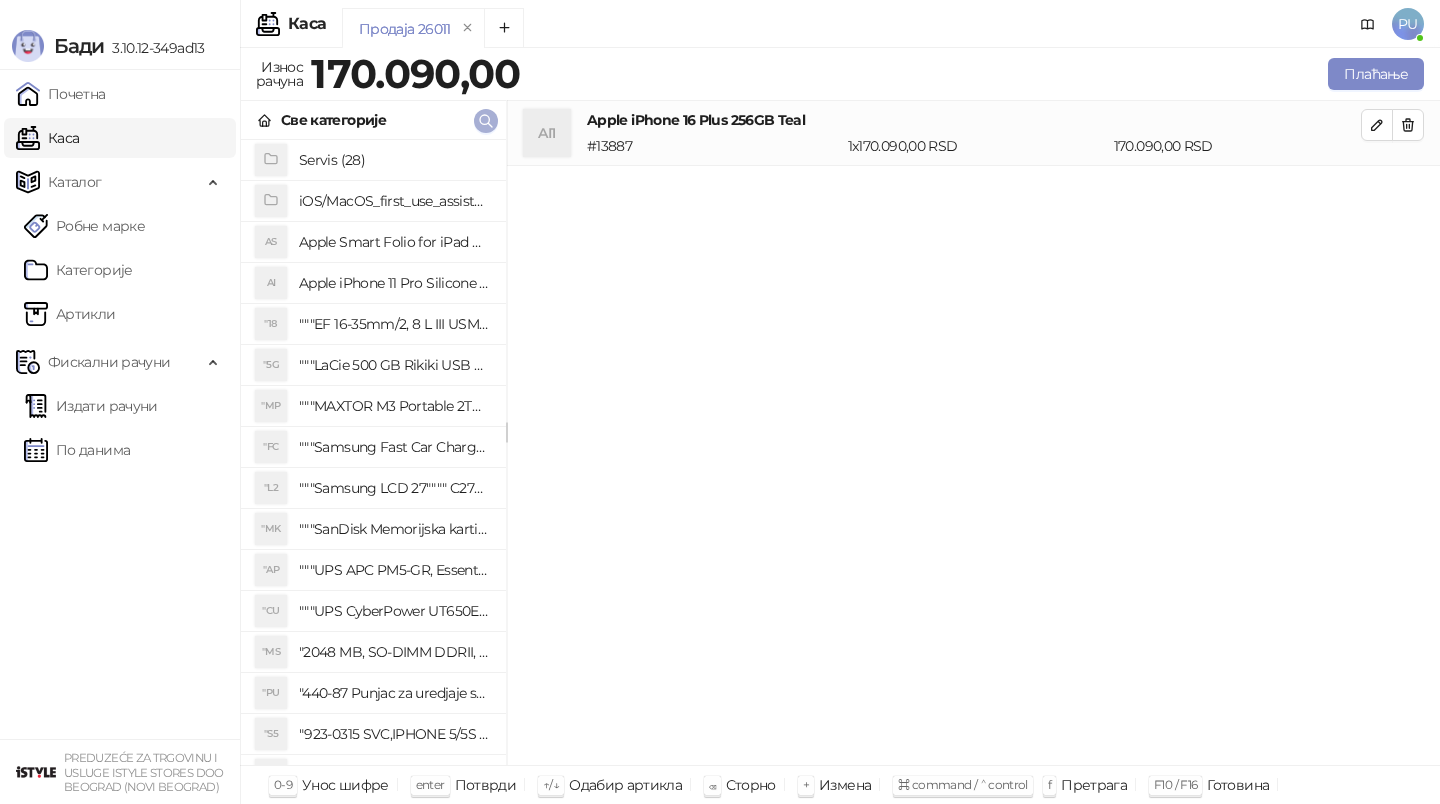 click at bounding box center (486, 121) 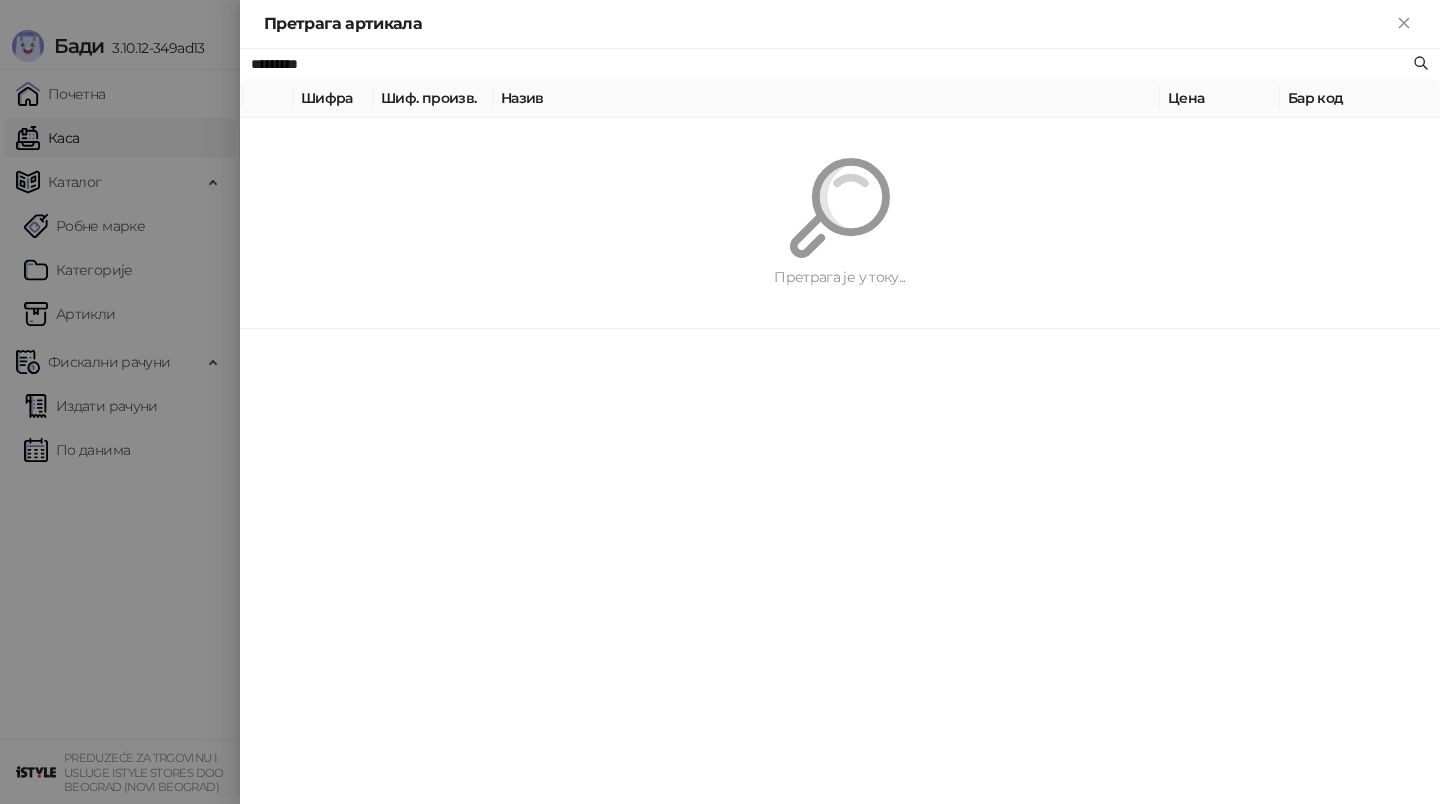 paste 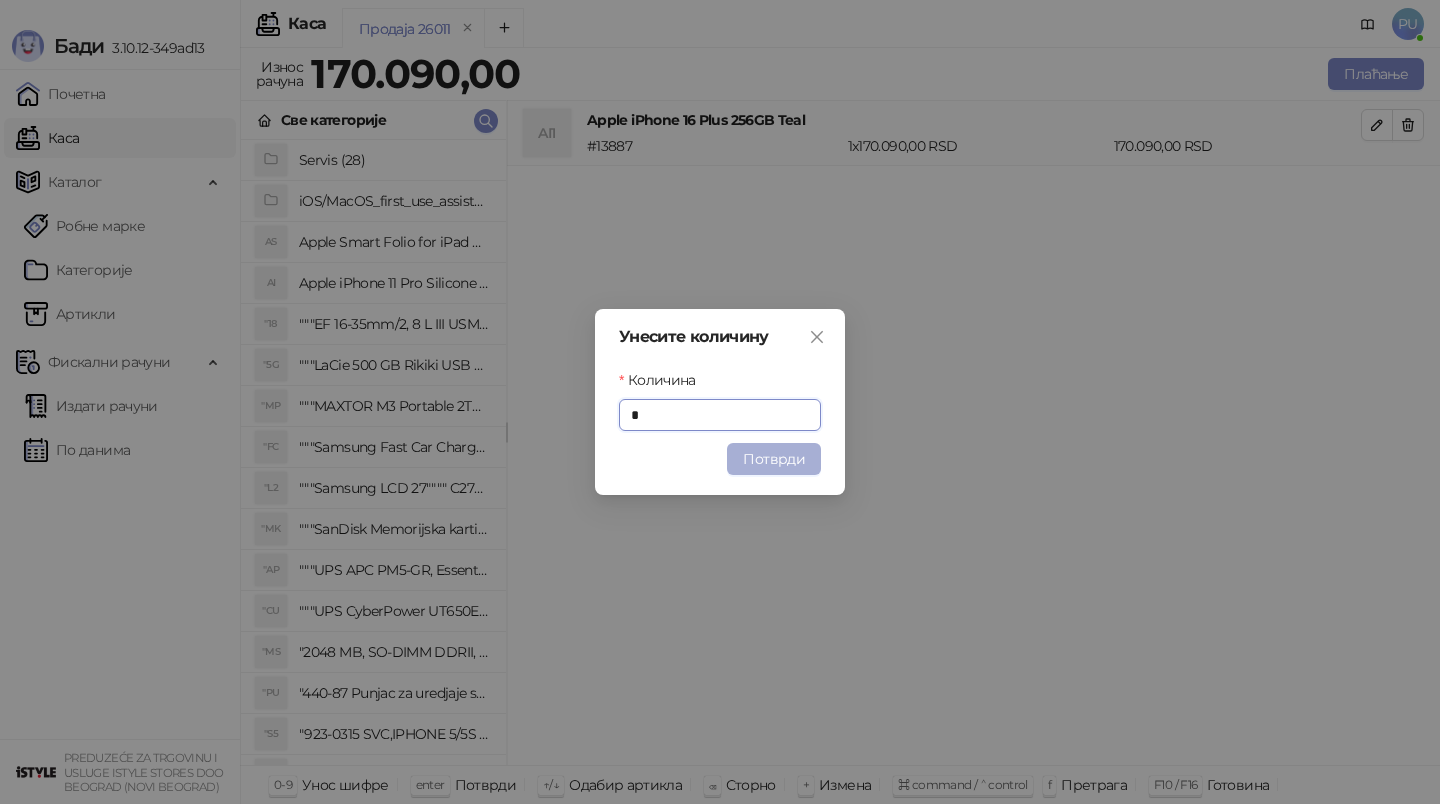 click on "Потврди" at bounding box center (774, 459) 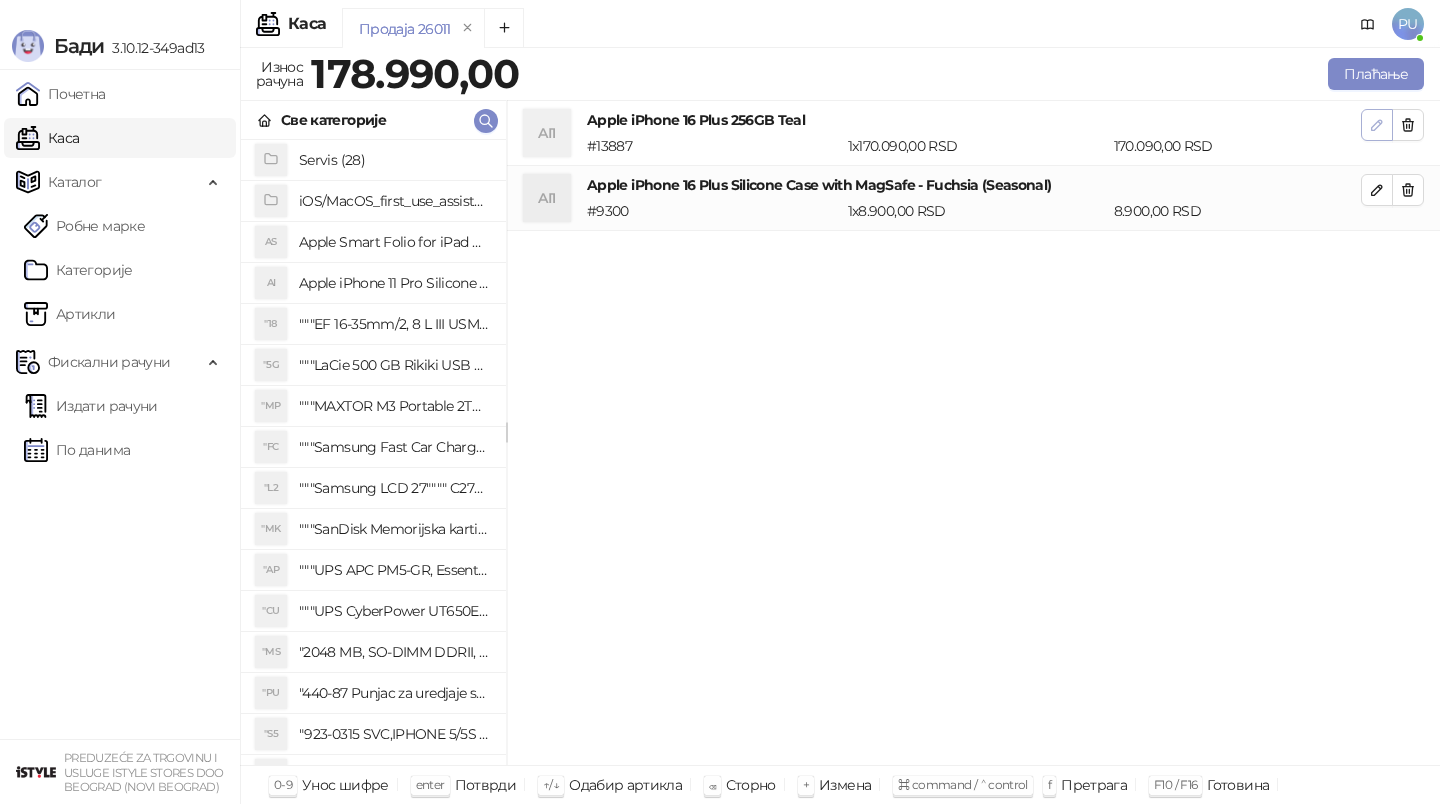 click at bounding box center [1377, 124] 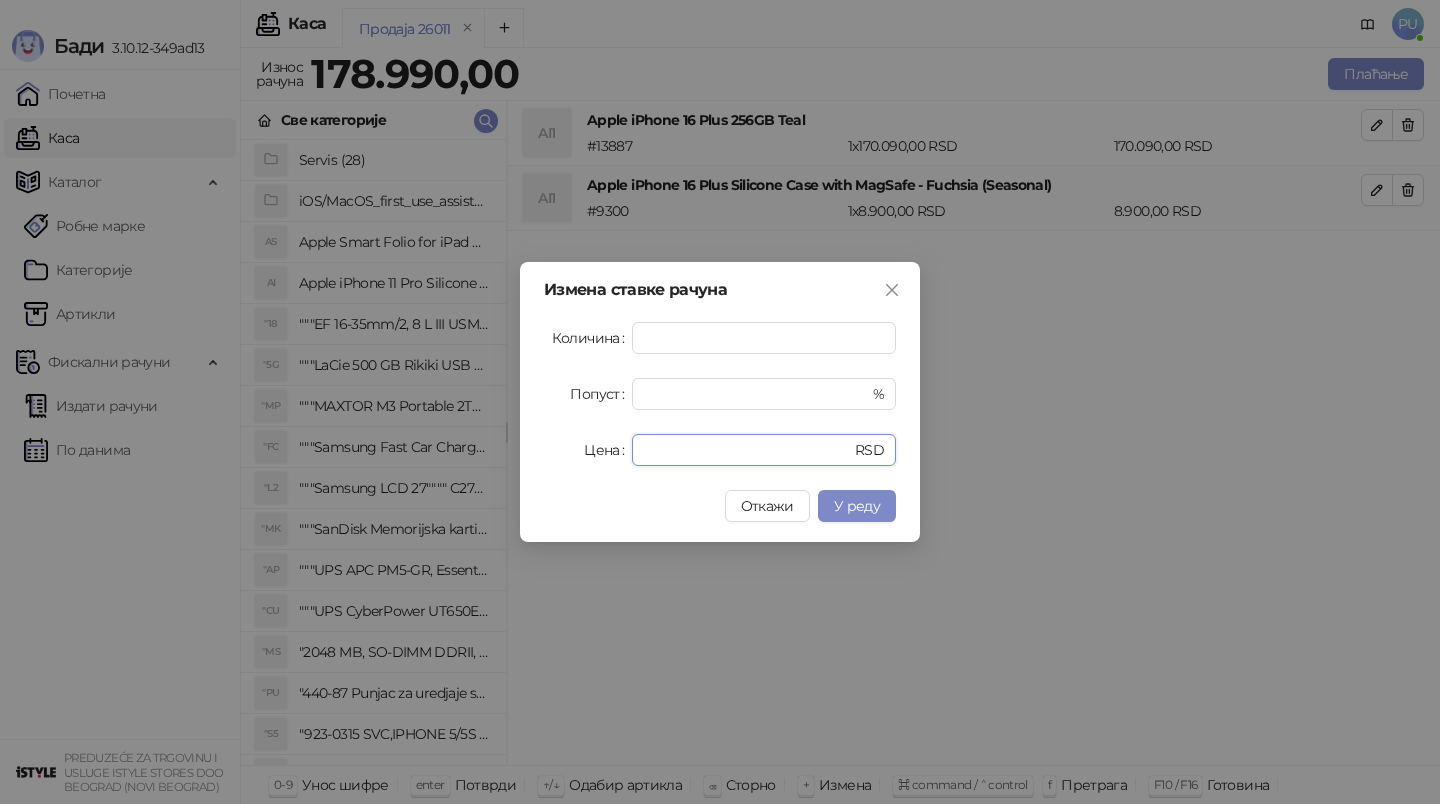 drag, startPoint x: 715, startPoint y: 447, endPoint x: 470, endPoint y: 446, distance: 245.00204 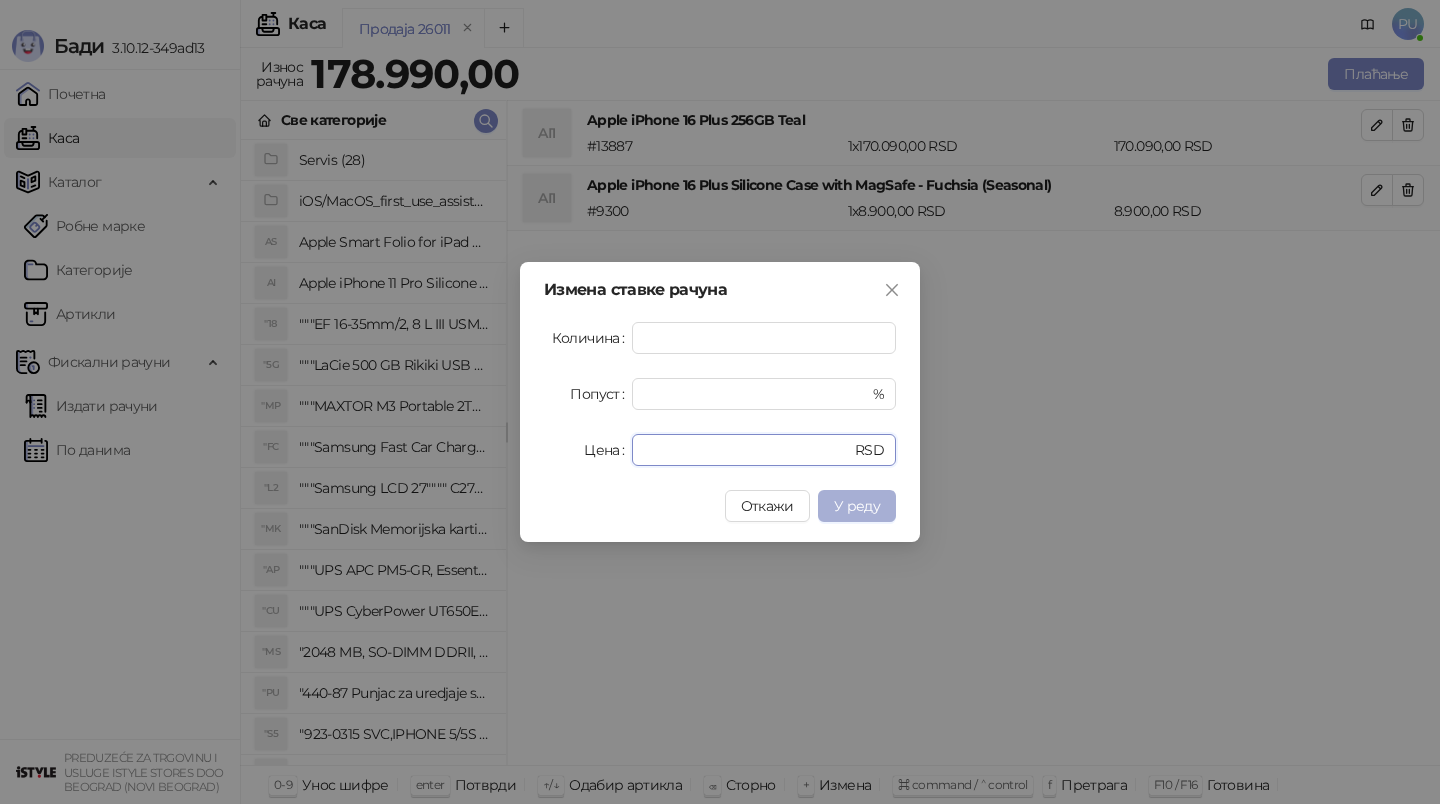 type on "******" 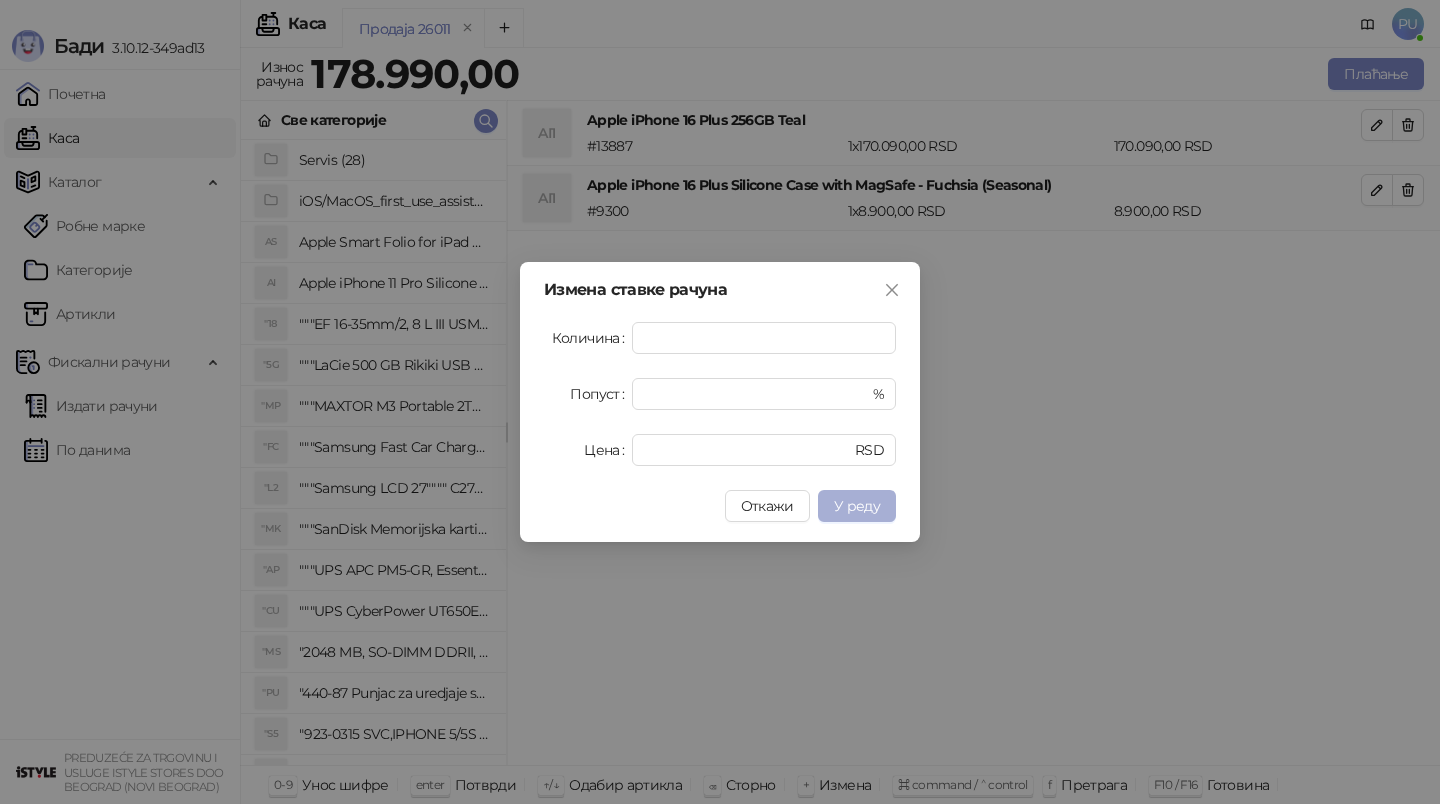 click on "У реду" at bounding box center [857, 506] 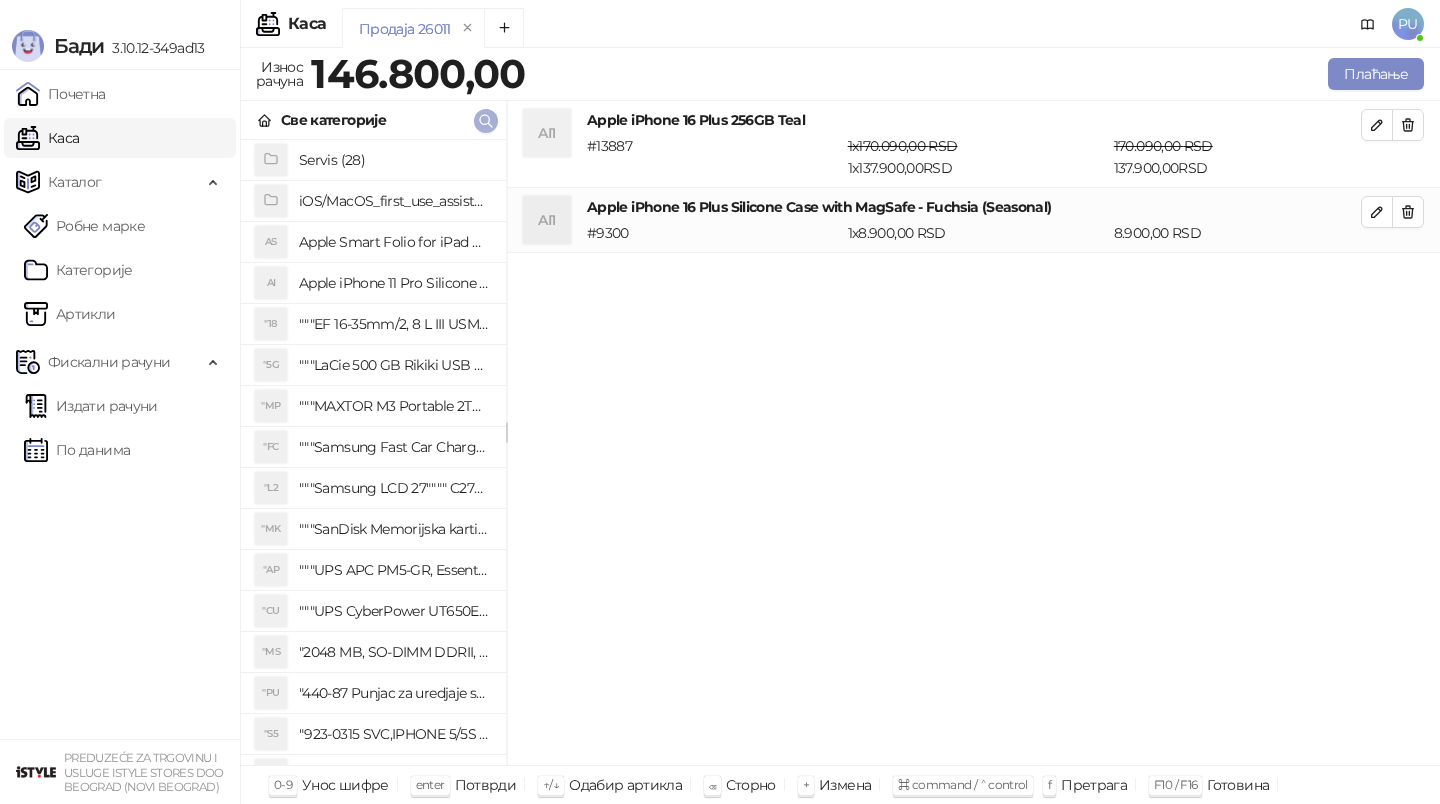 click 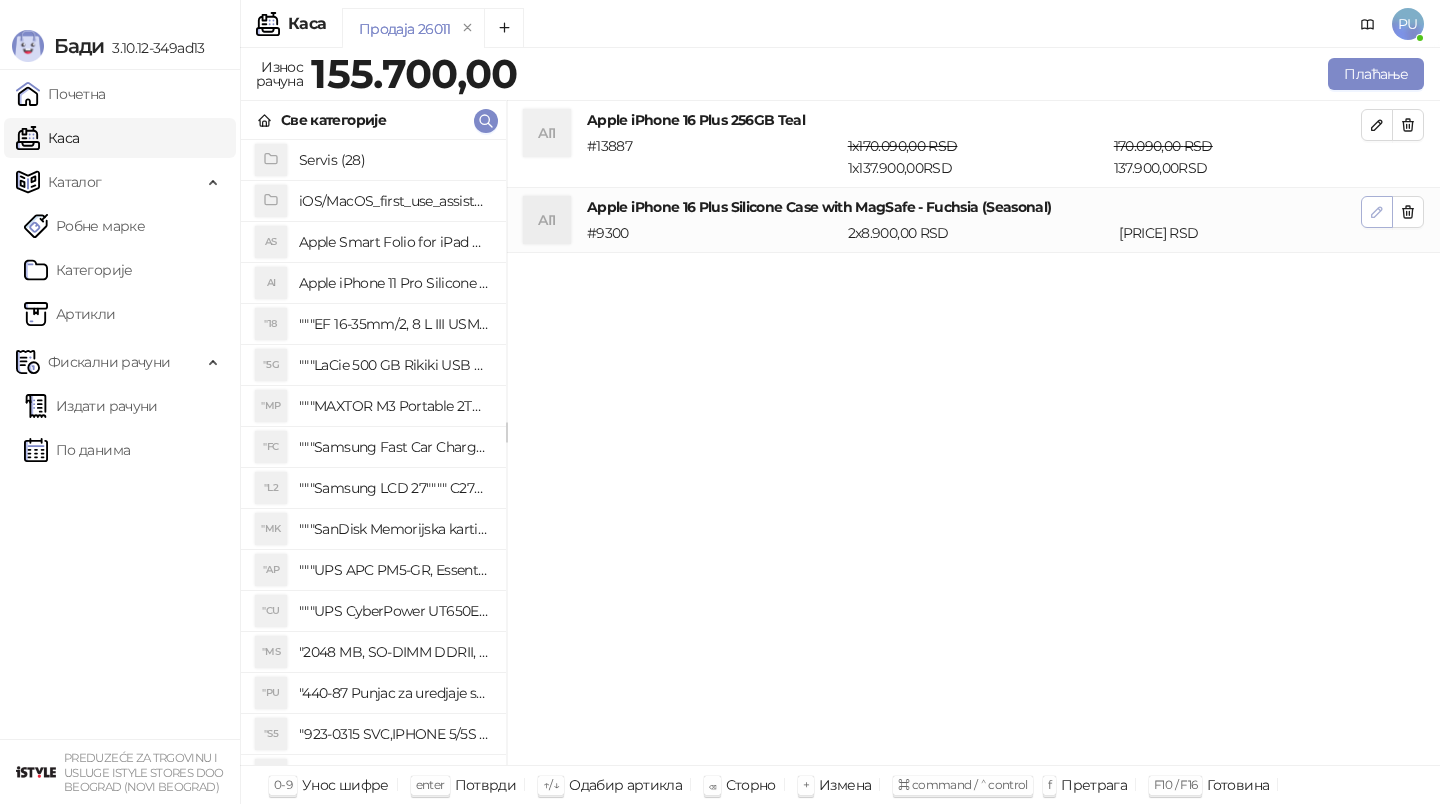 click 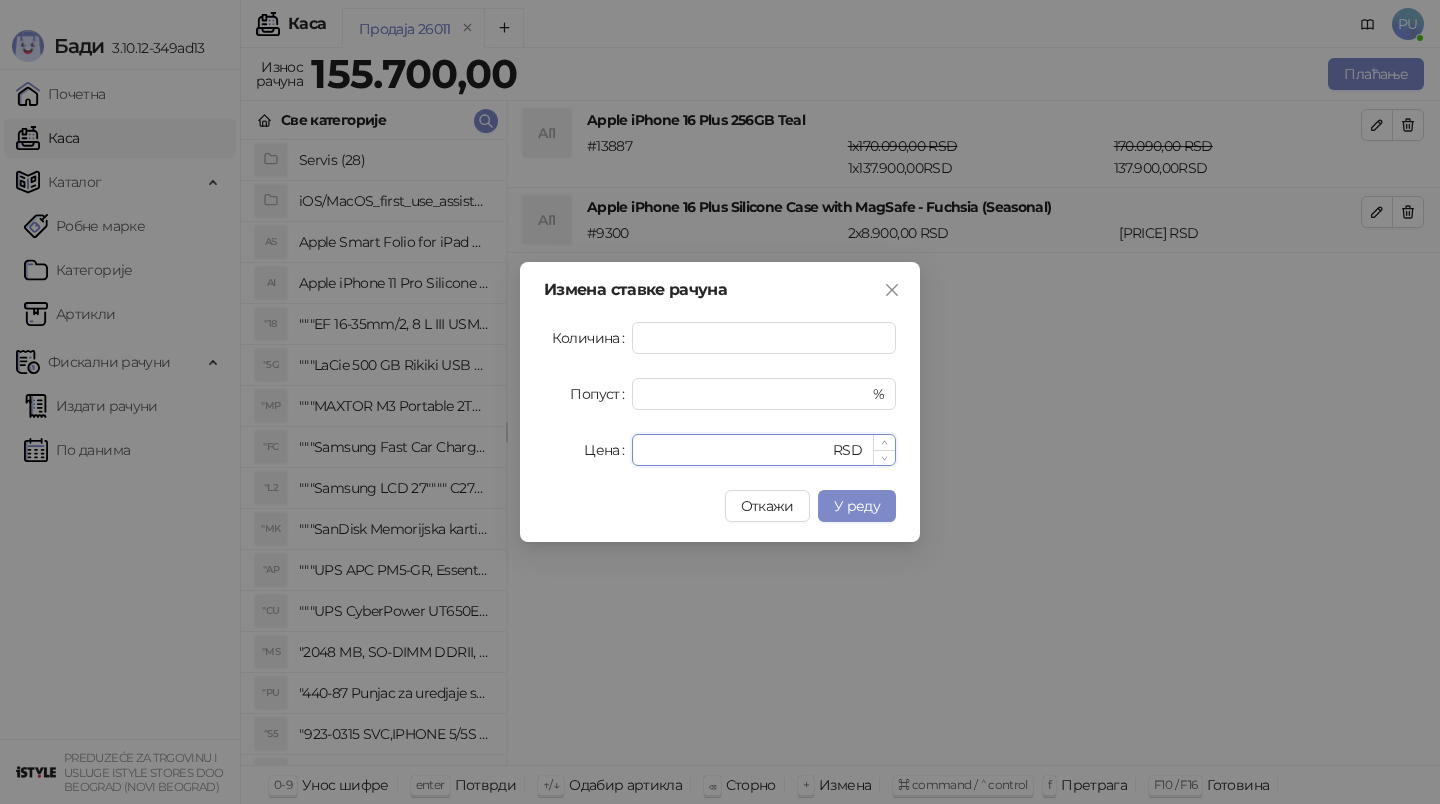 click on "****" at bounding box center (736, 450) 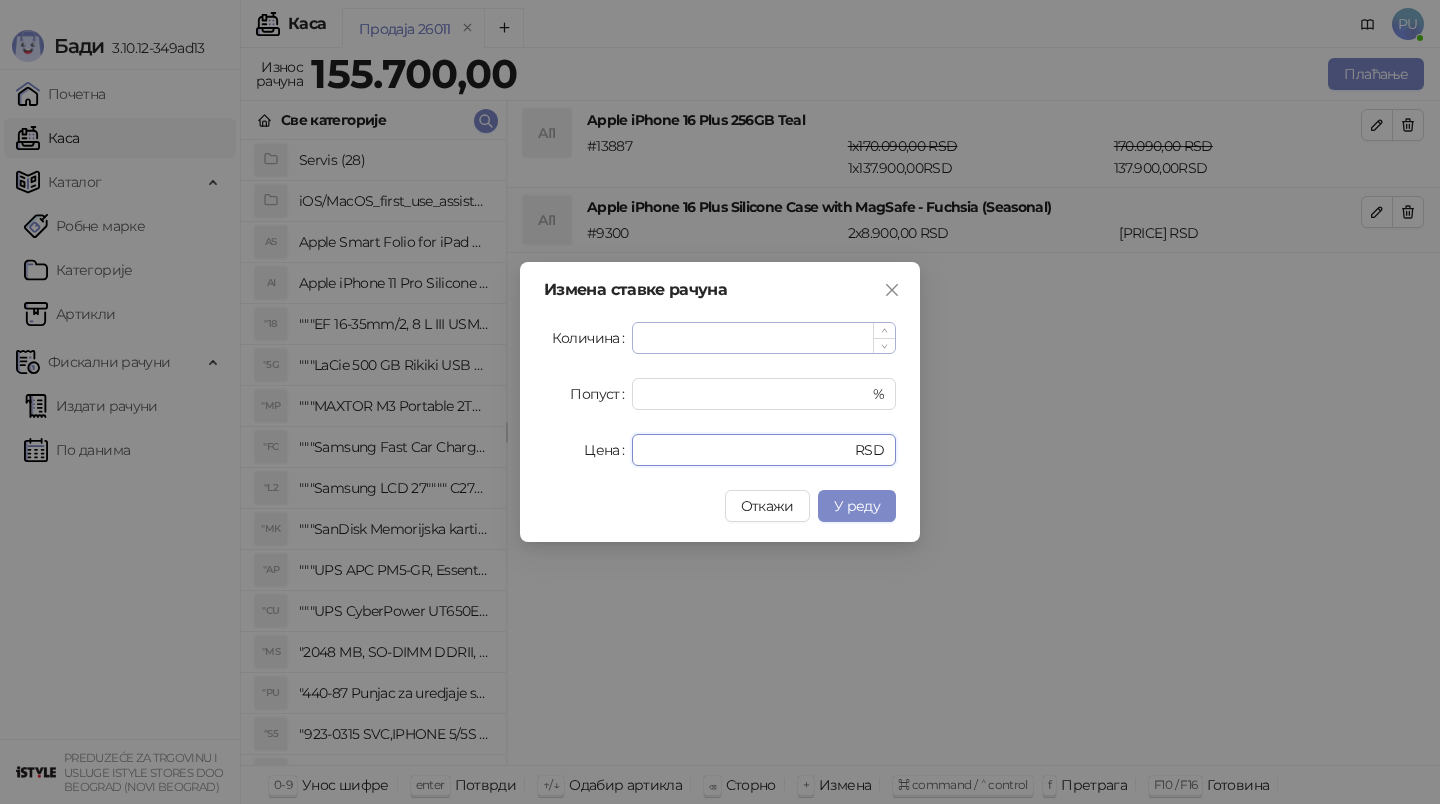 type on "****" 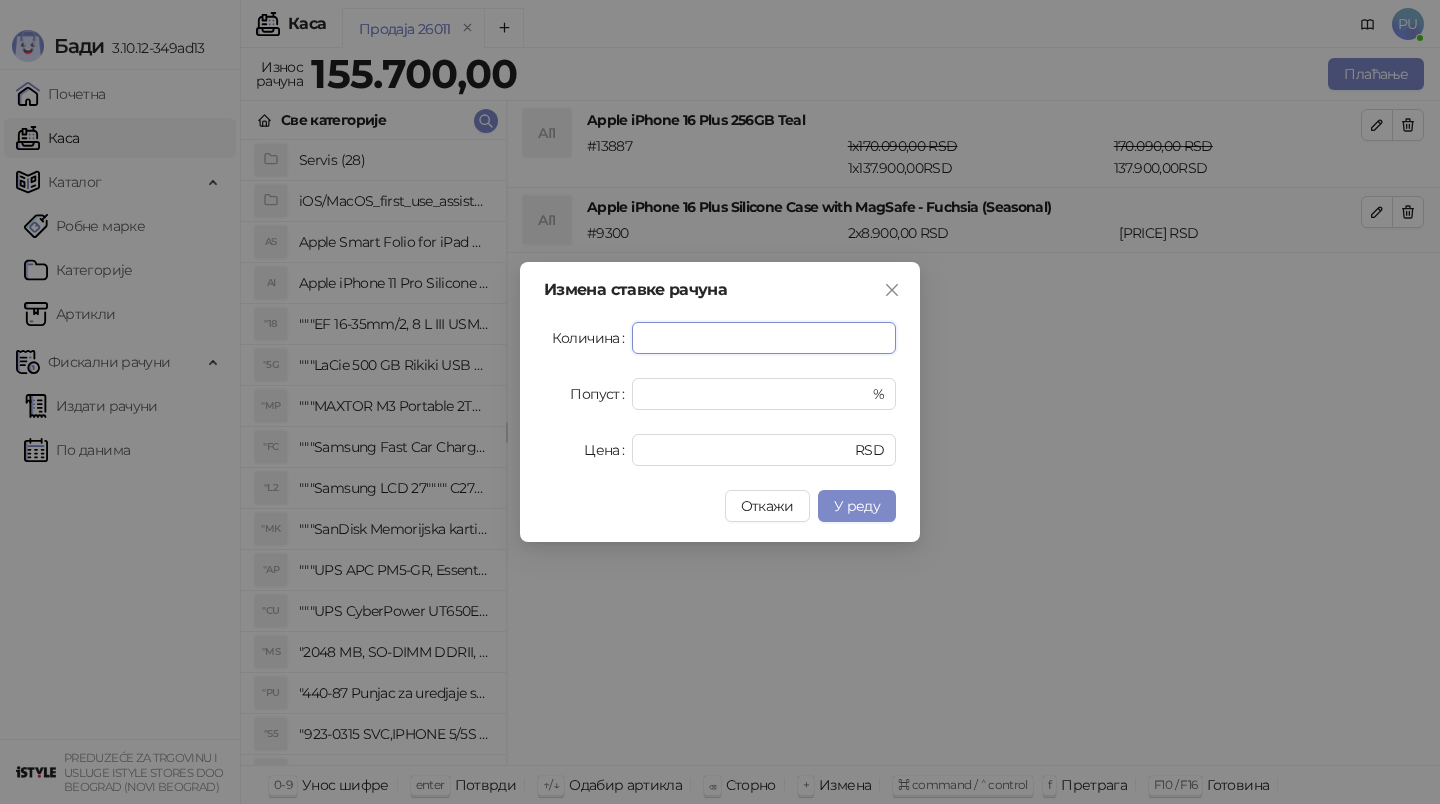 drag, startPoint x: 661, startPoint y: 340, endPoint x: 514, endPoint y: 335, distance: 147.085 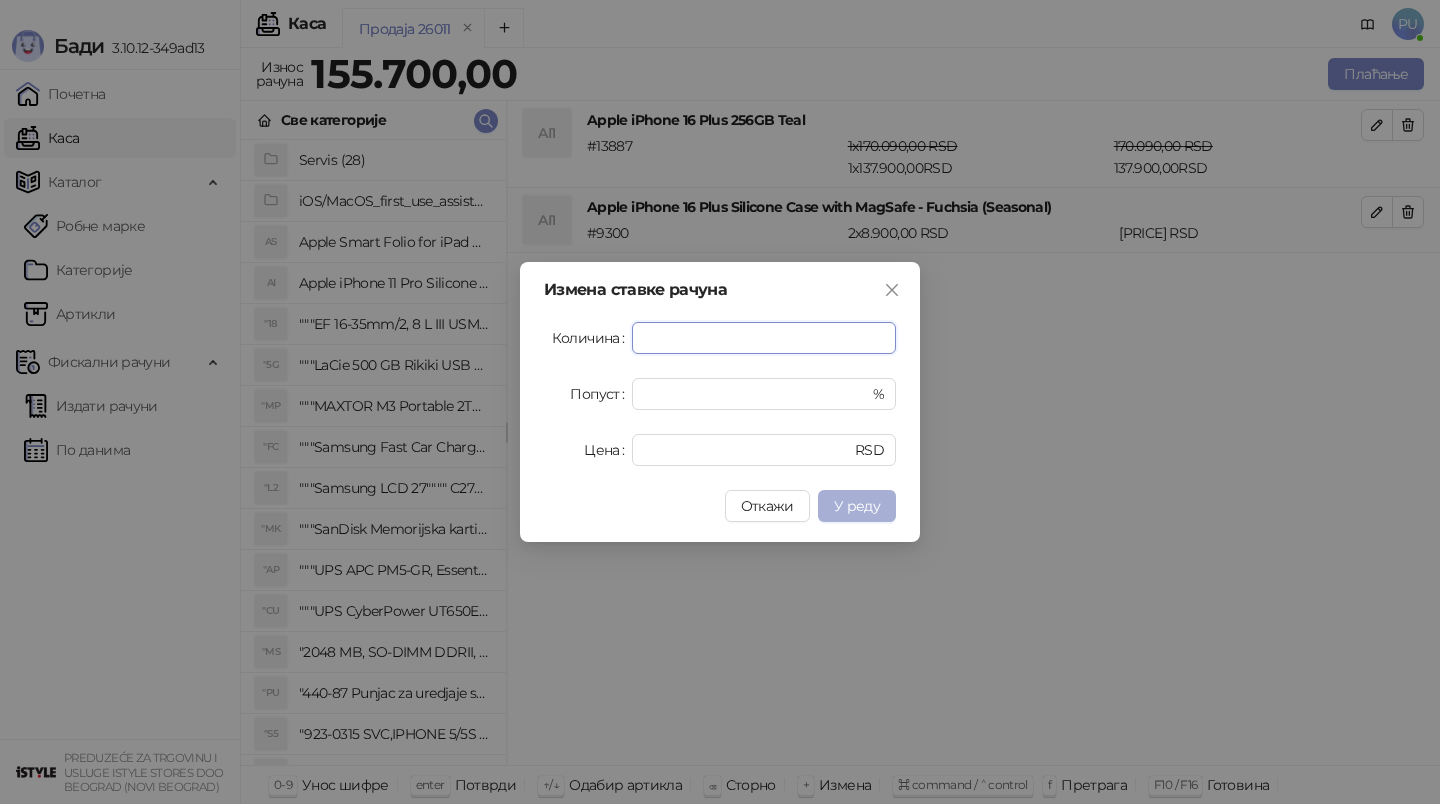 type on "*" 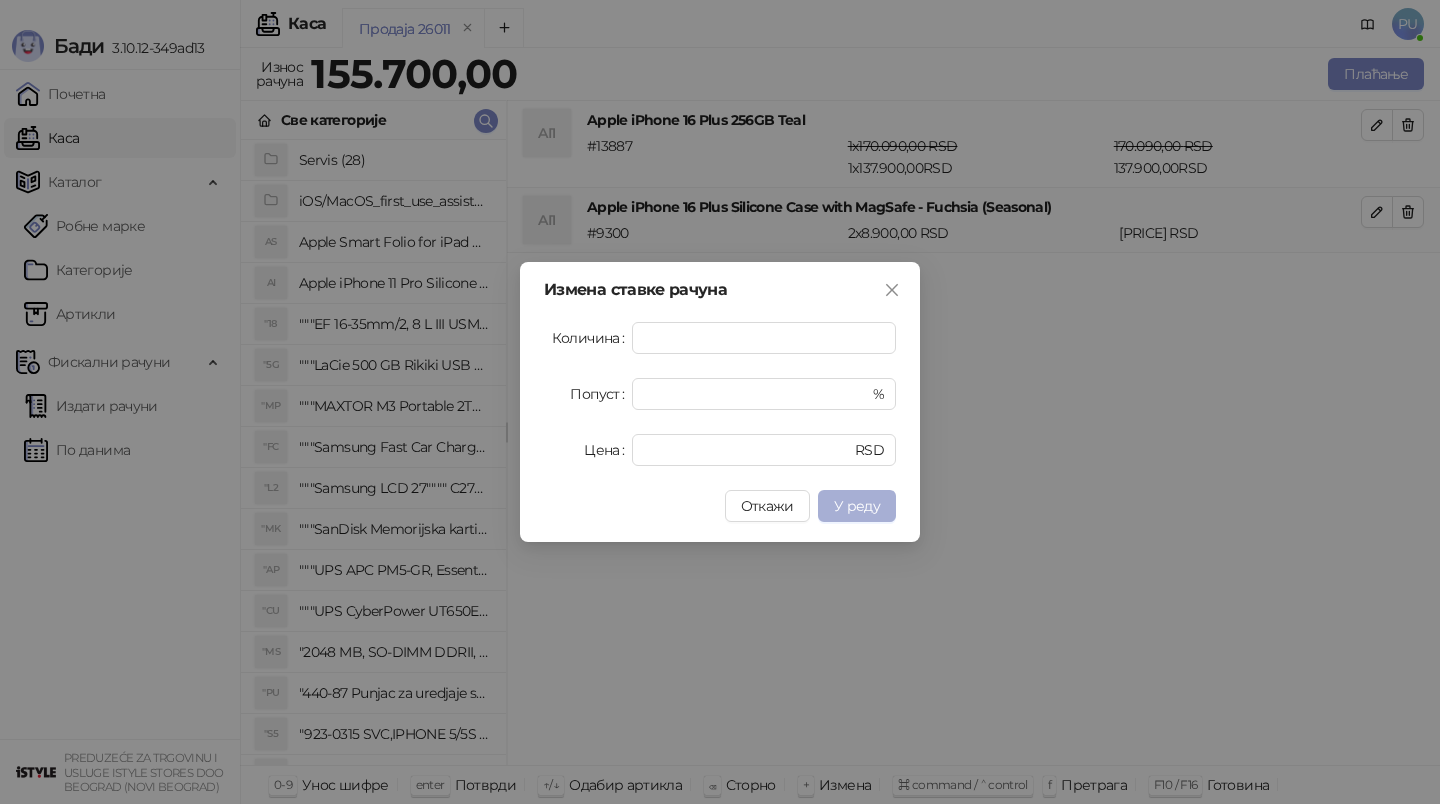 click on "У реду" at bounding box center [857, 506] 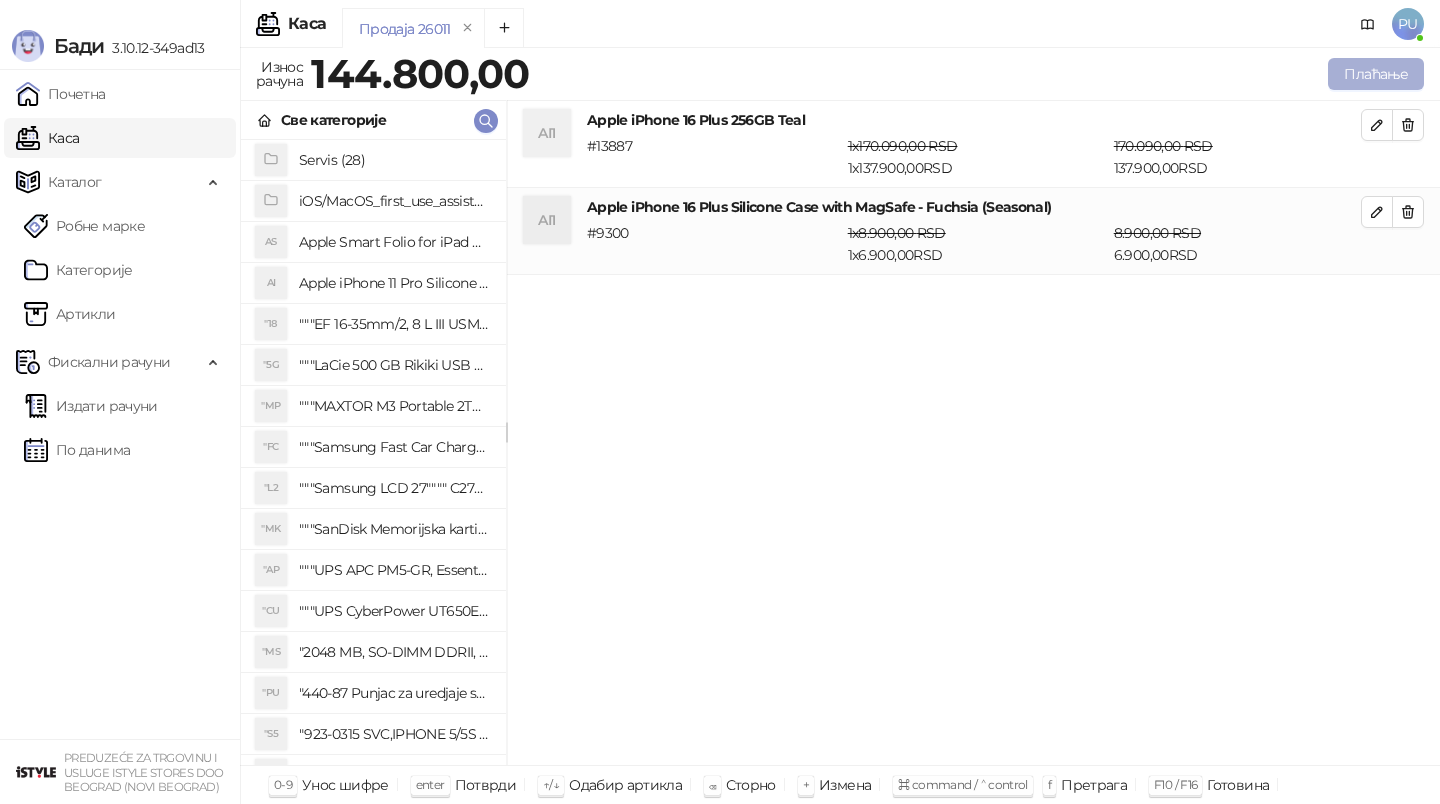 click on "Плаћање" at bounding box center [1376, 74] 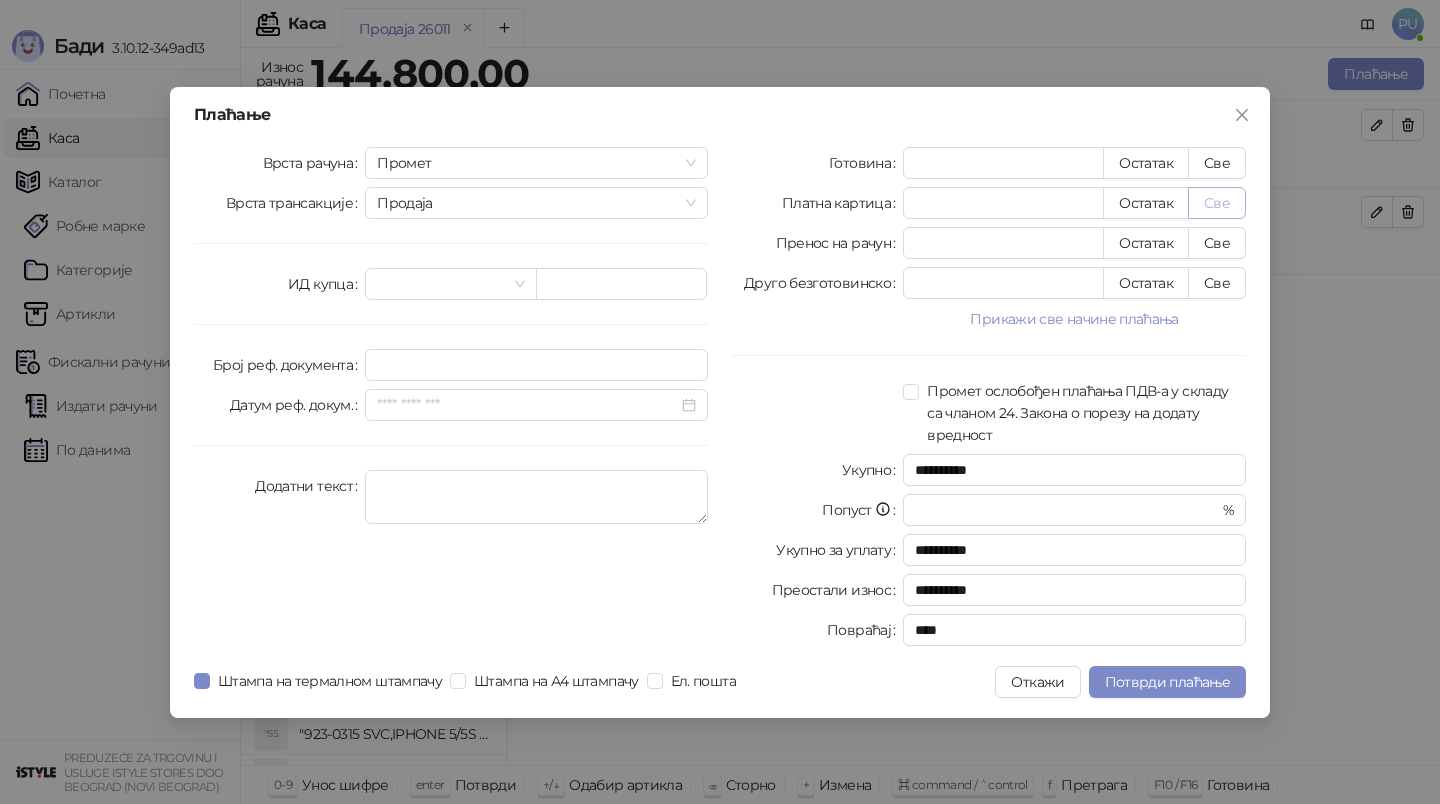 click on "Све" at bounding box center [1217, 203] 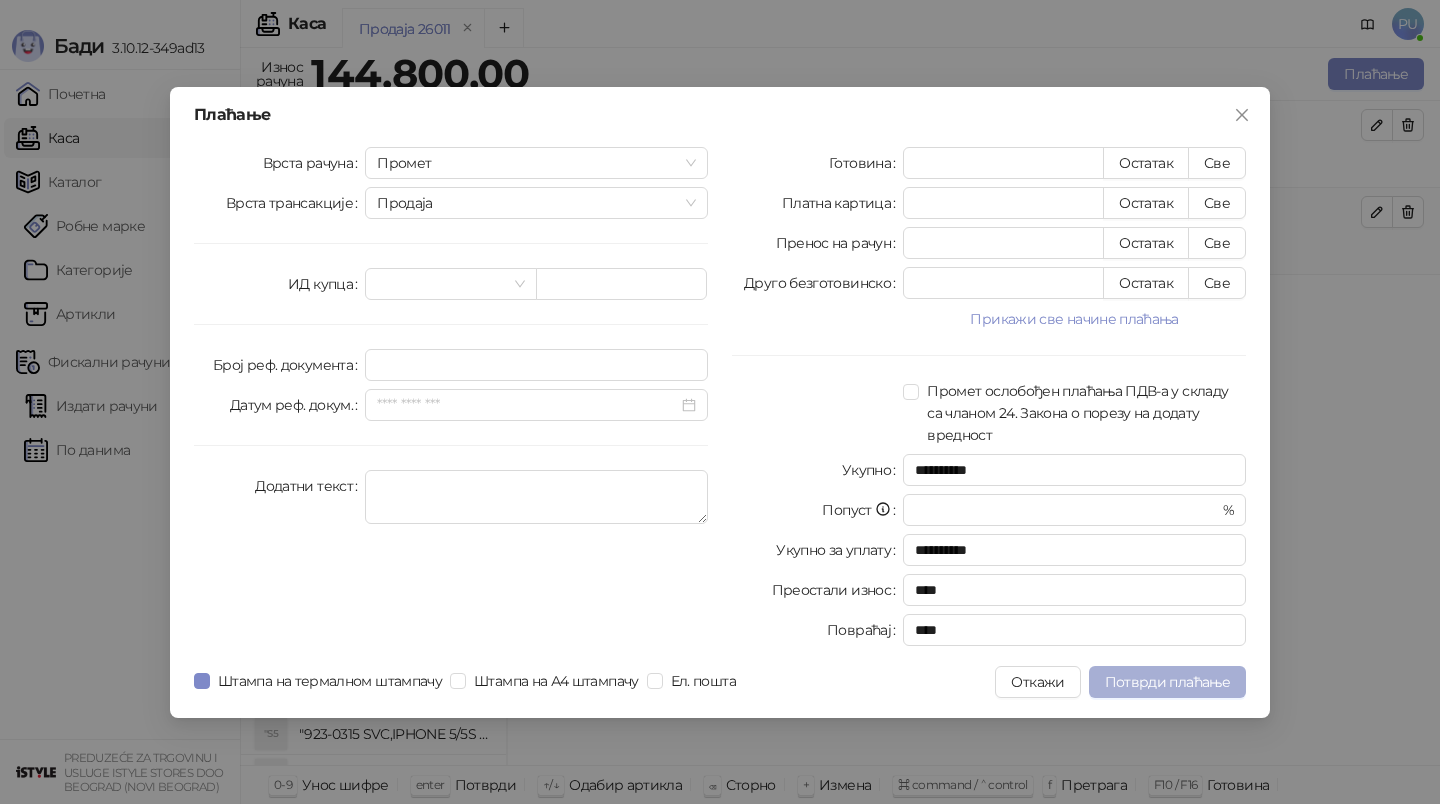 click on "Потврди плаћање" at bounding box center (1167, 682) 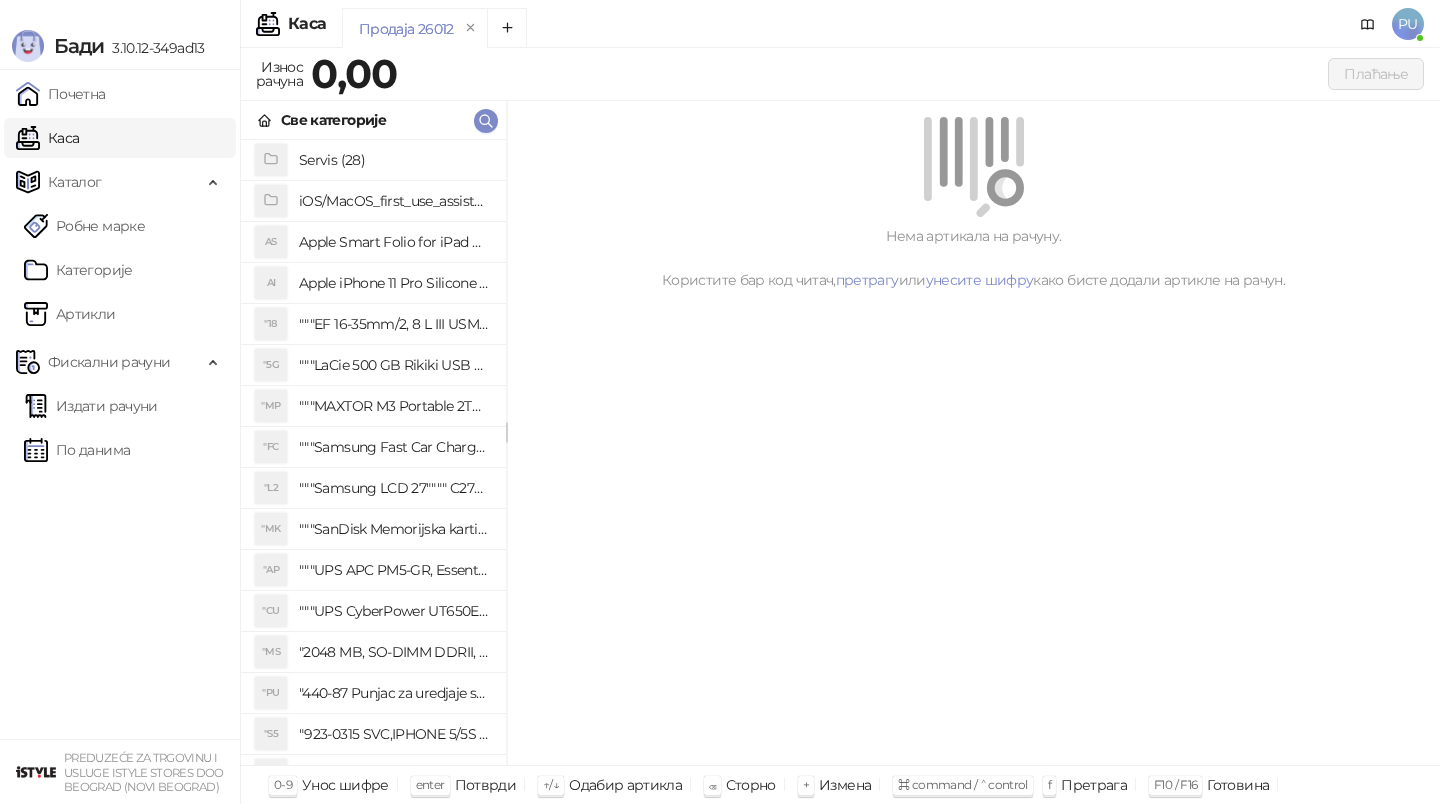 click on "Све категорије" at bounding box center (373, 120) 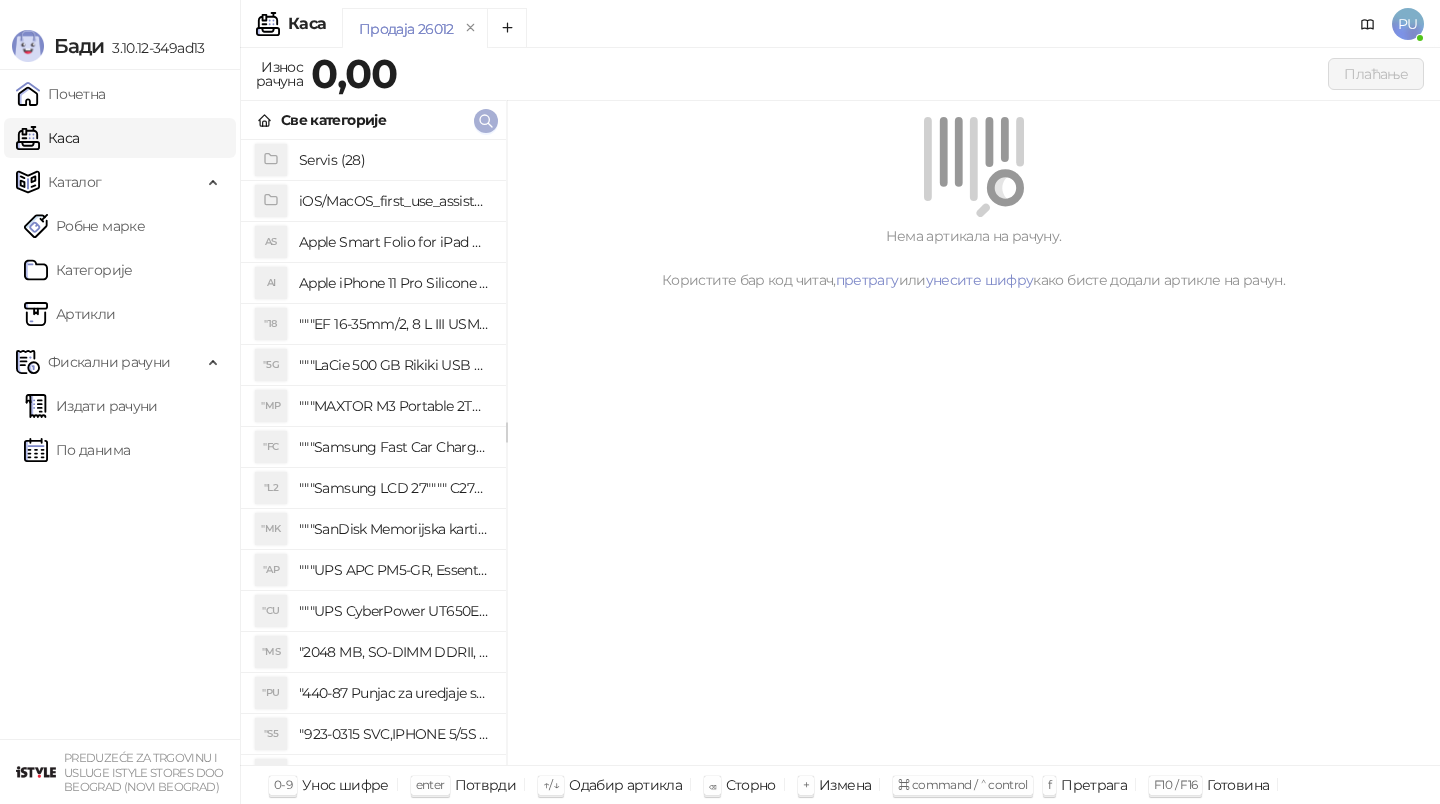 click 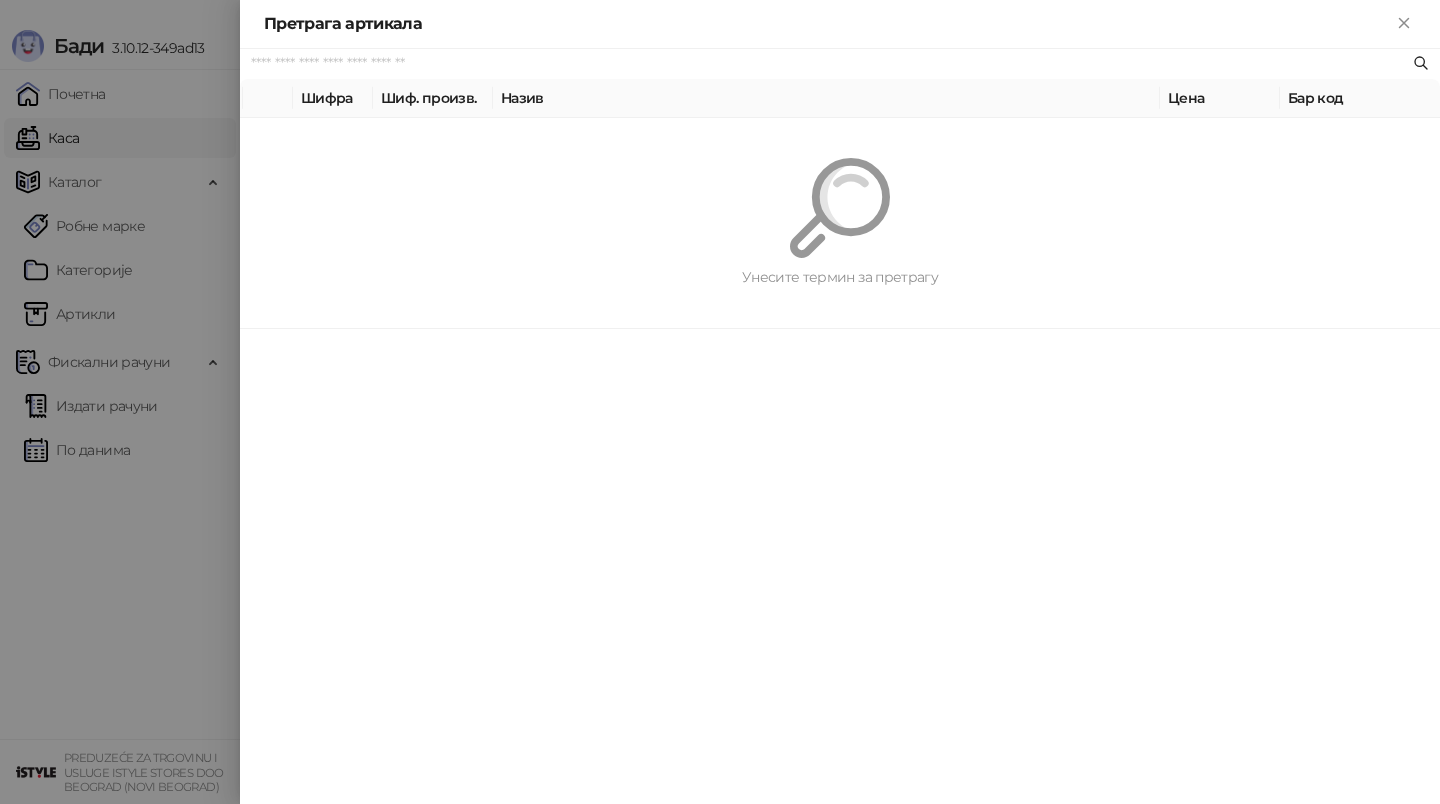 paste on "*********" 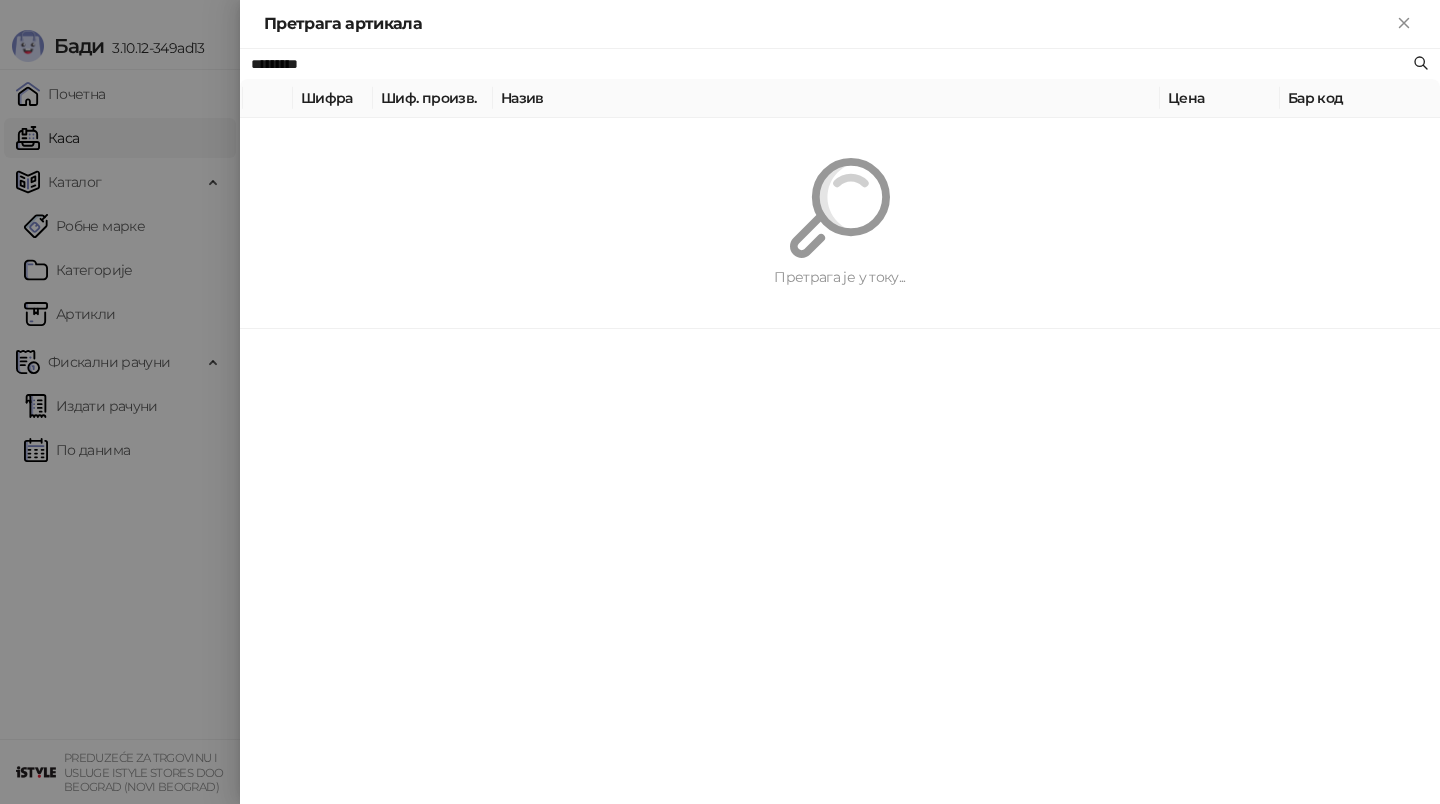 type on "*********" 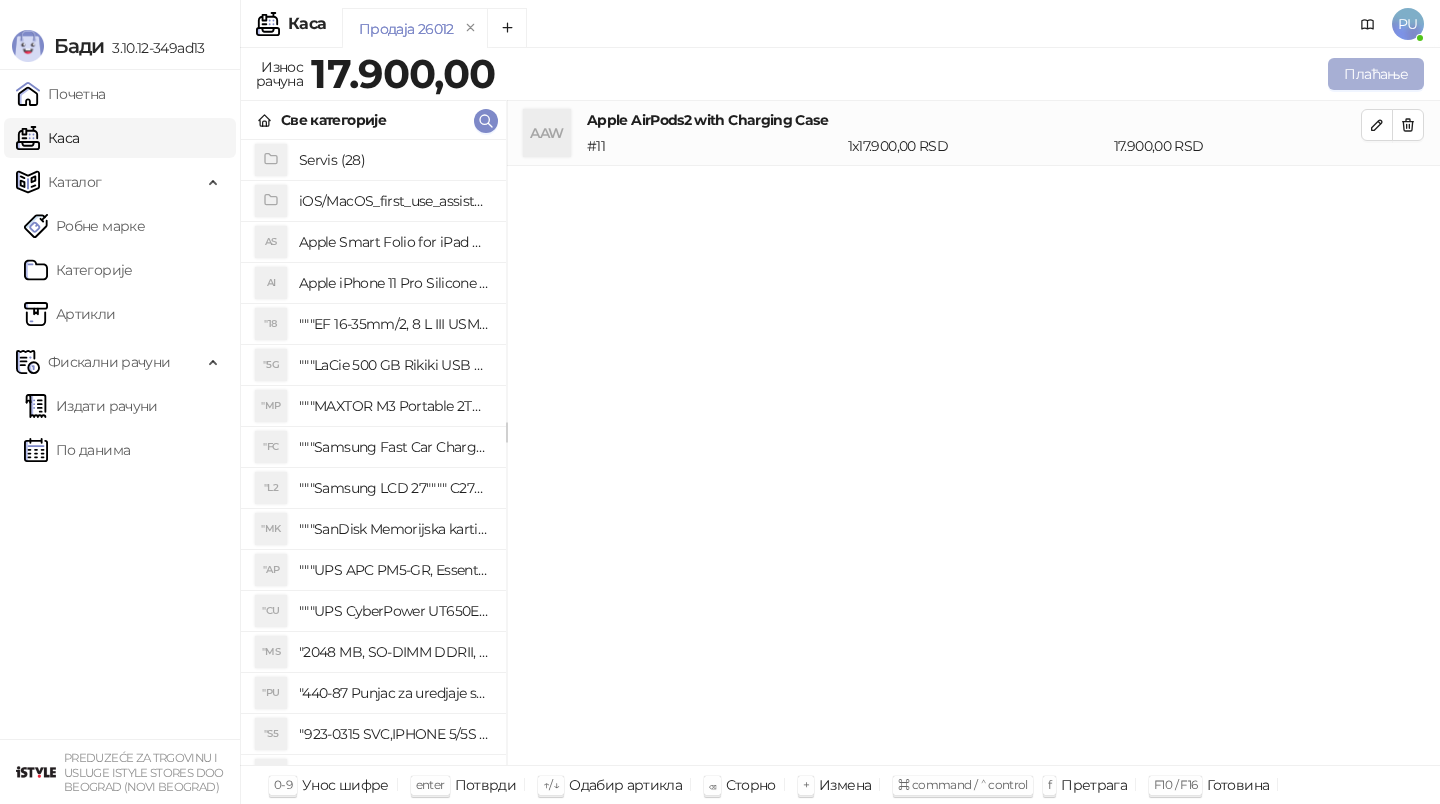 click on "Плаћање" at bounding box center [1376, 74] 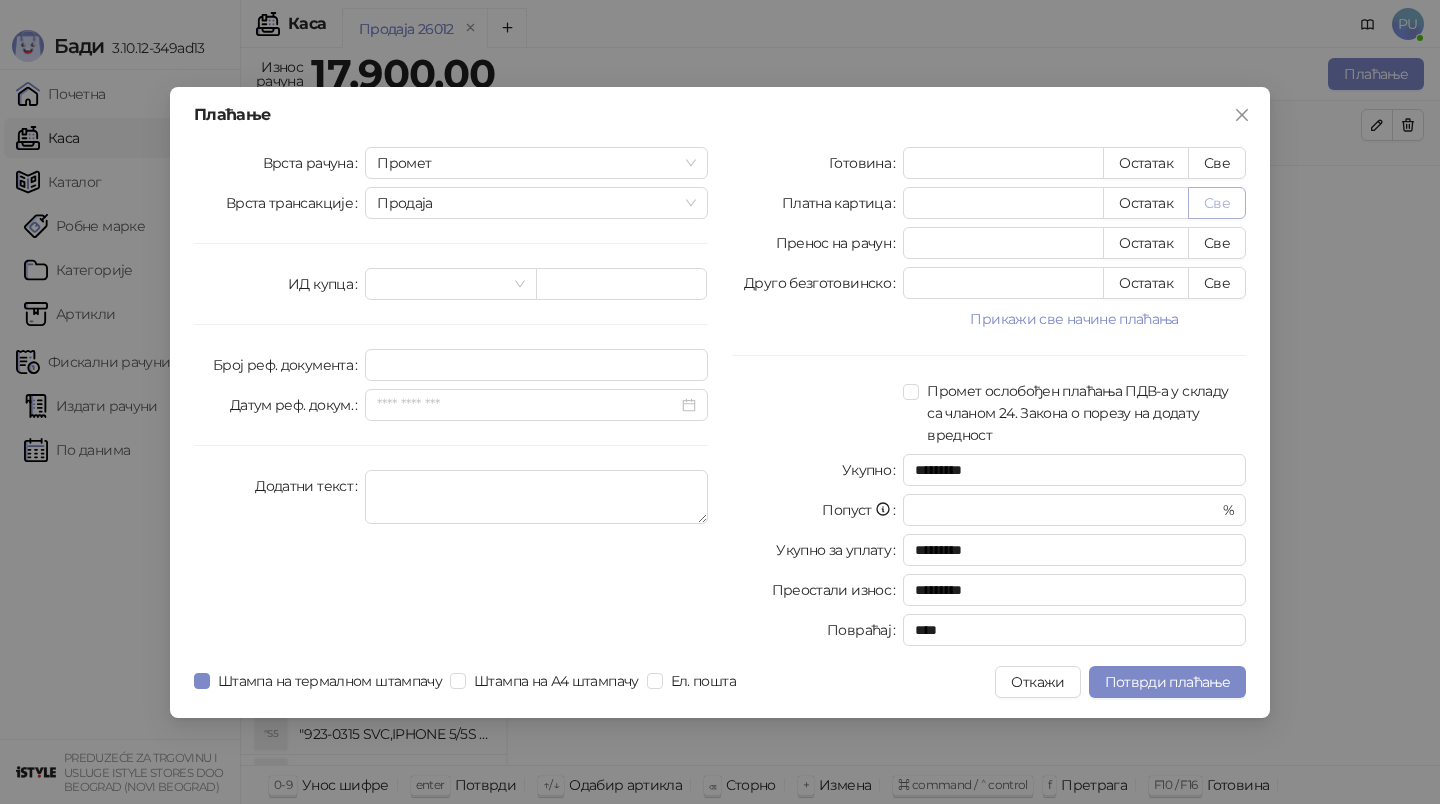 click on "Све" at bounding box center [1217, 203] 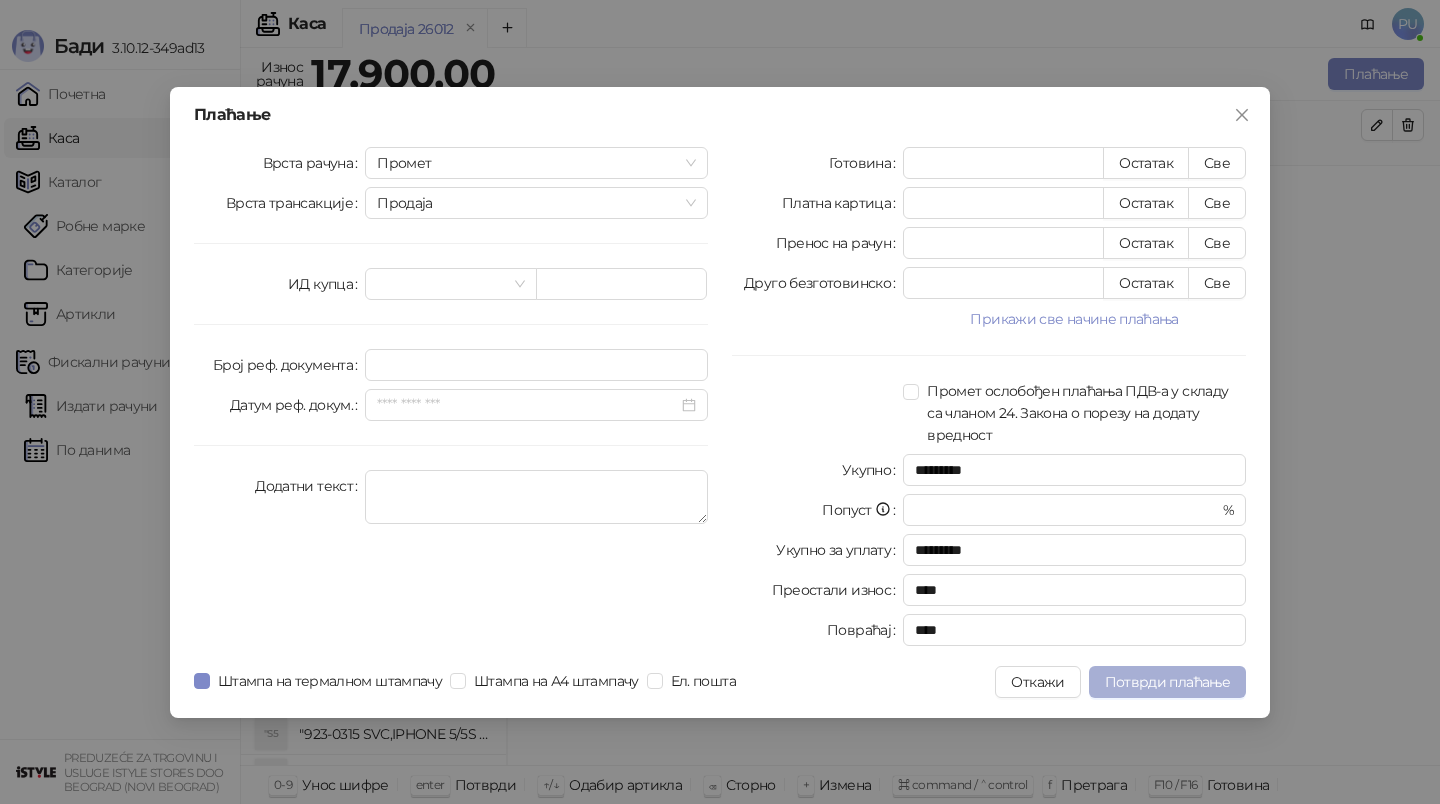 click on "Потврди плаћање" at bounding box center [1167, 682] 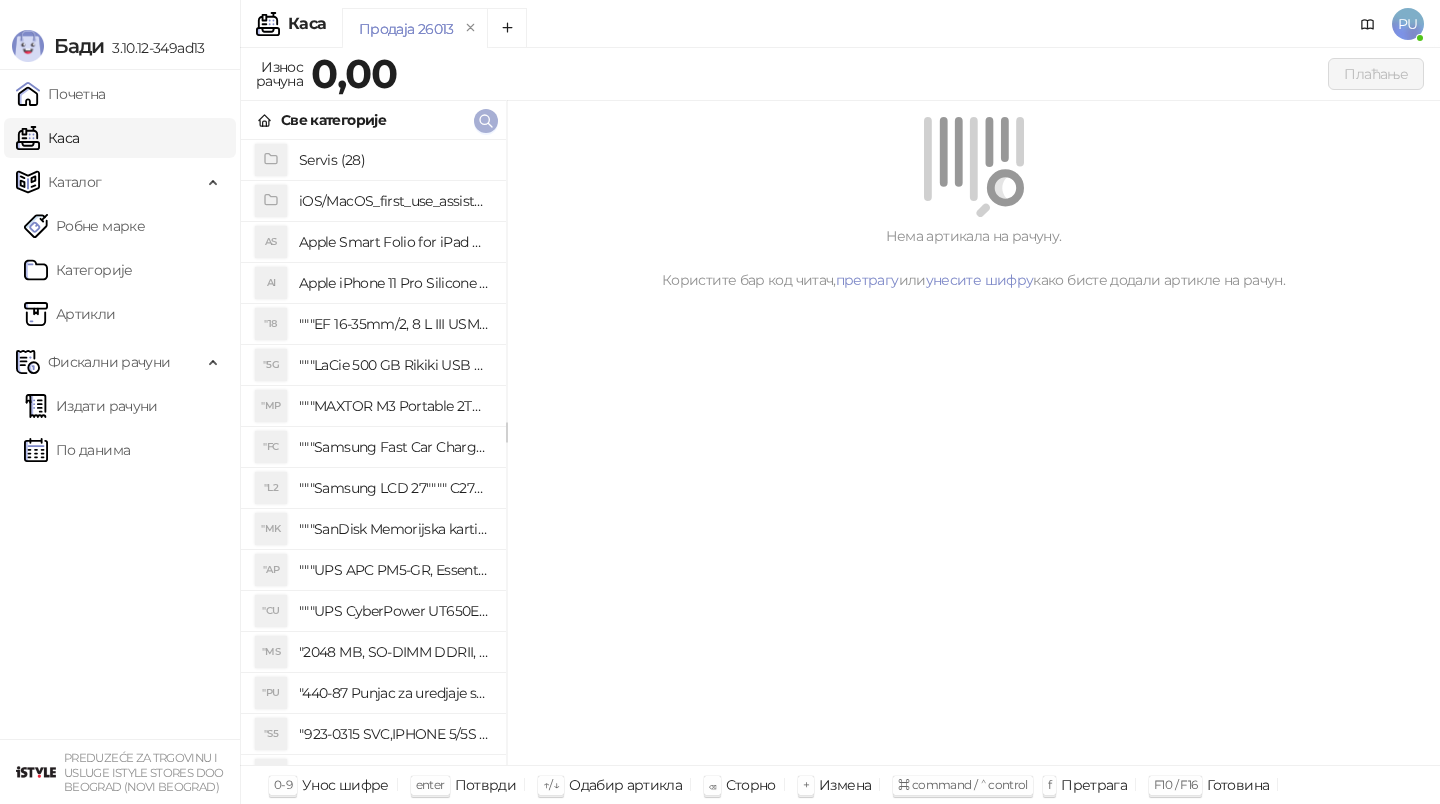 click 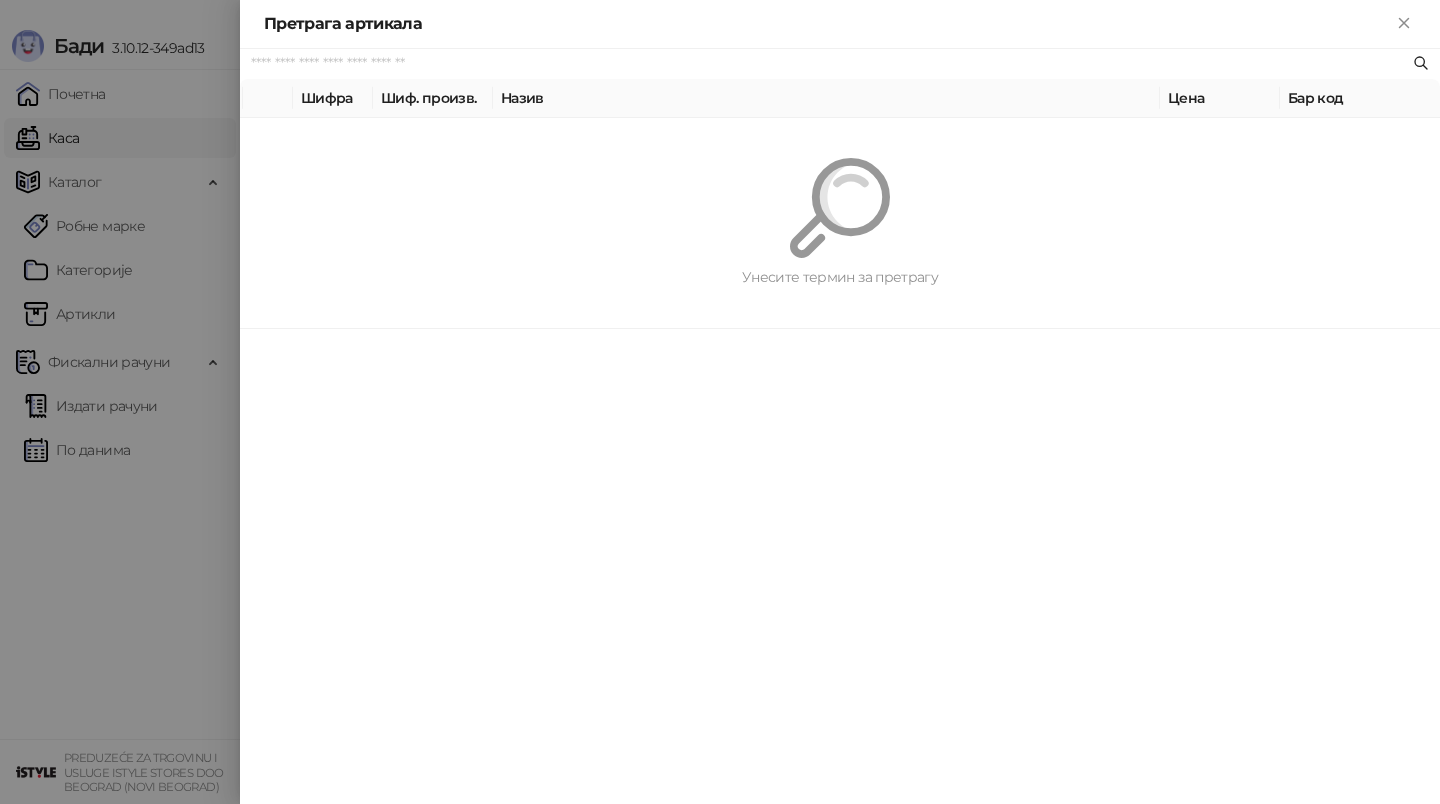 paste on "*********" 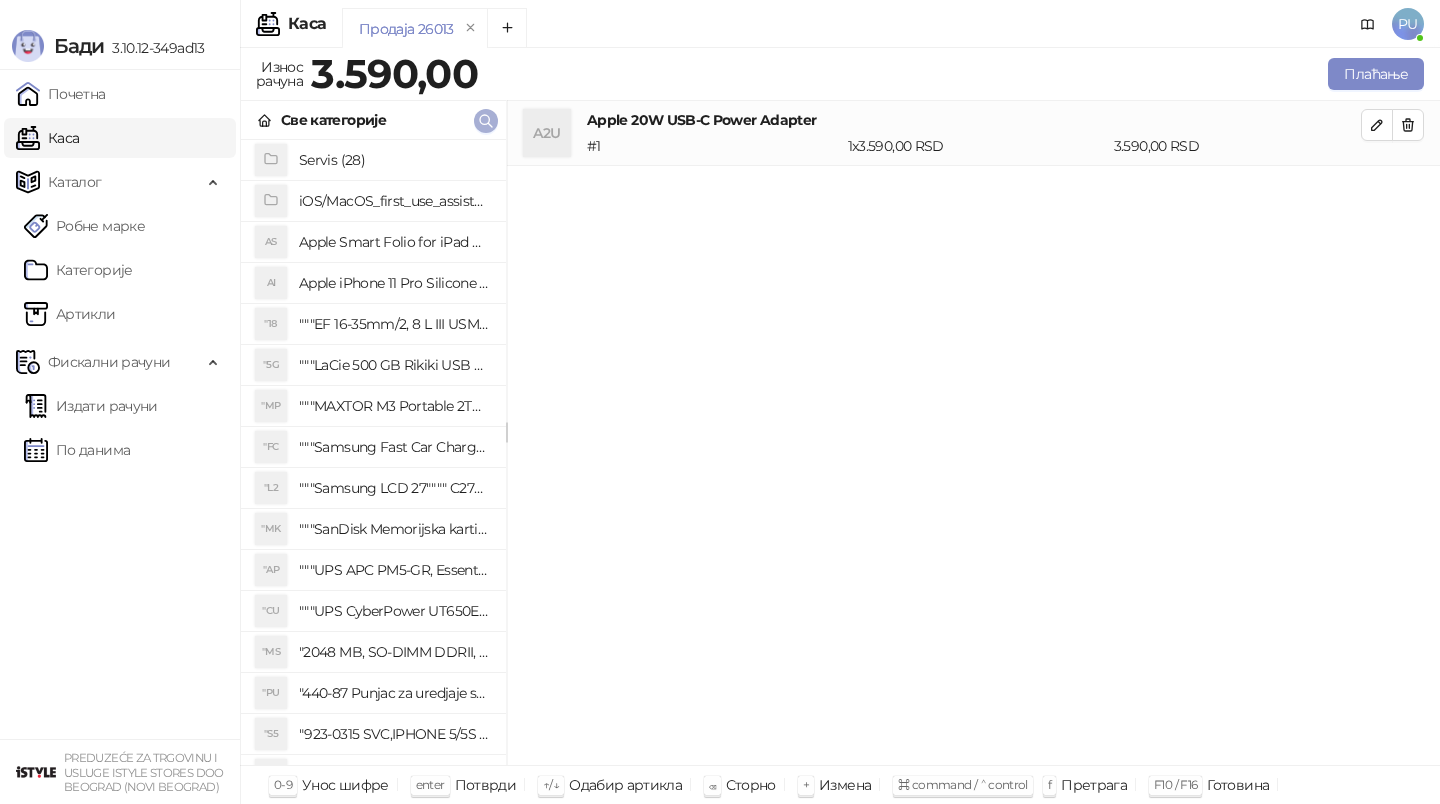 click 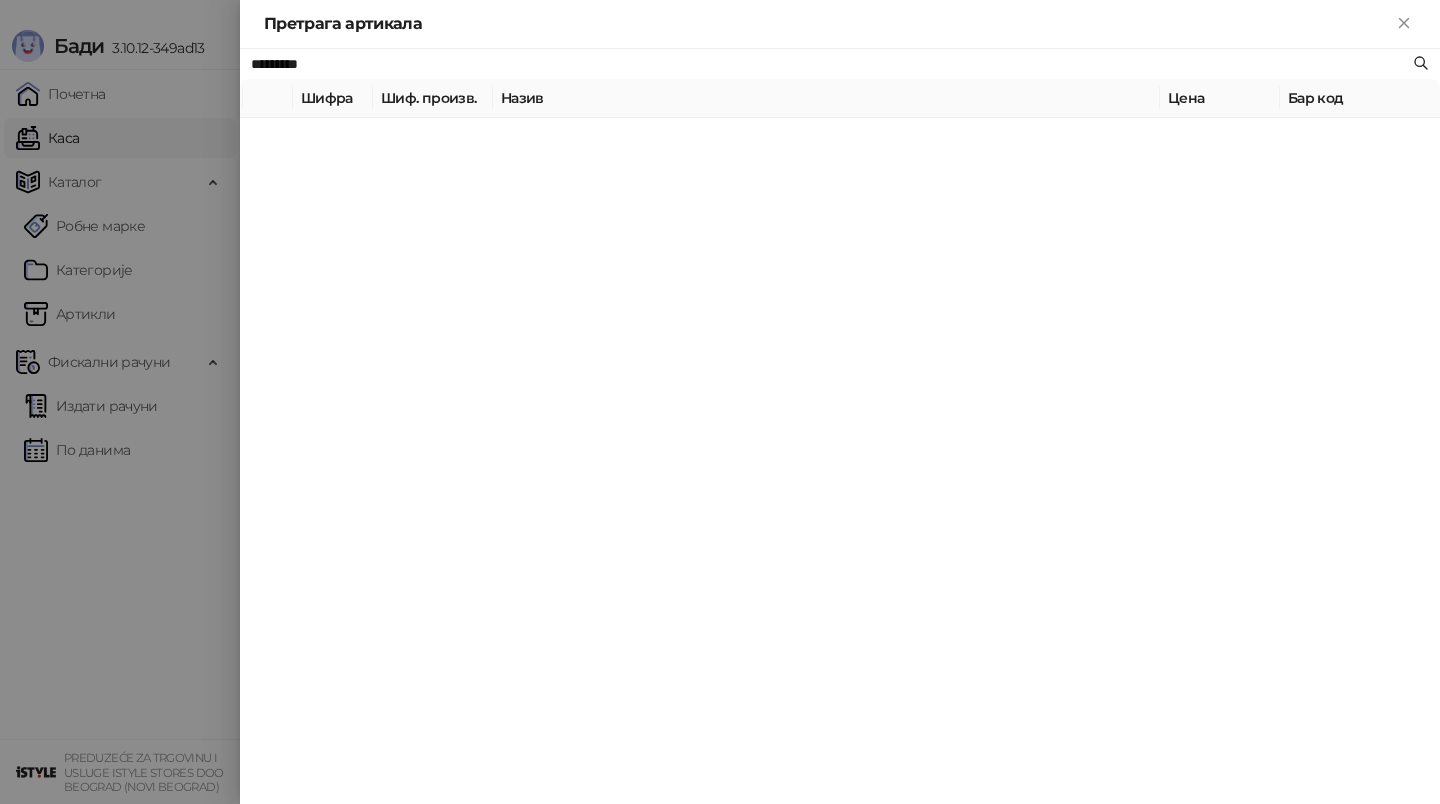paste on "**********" 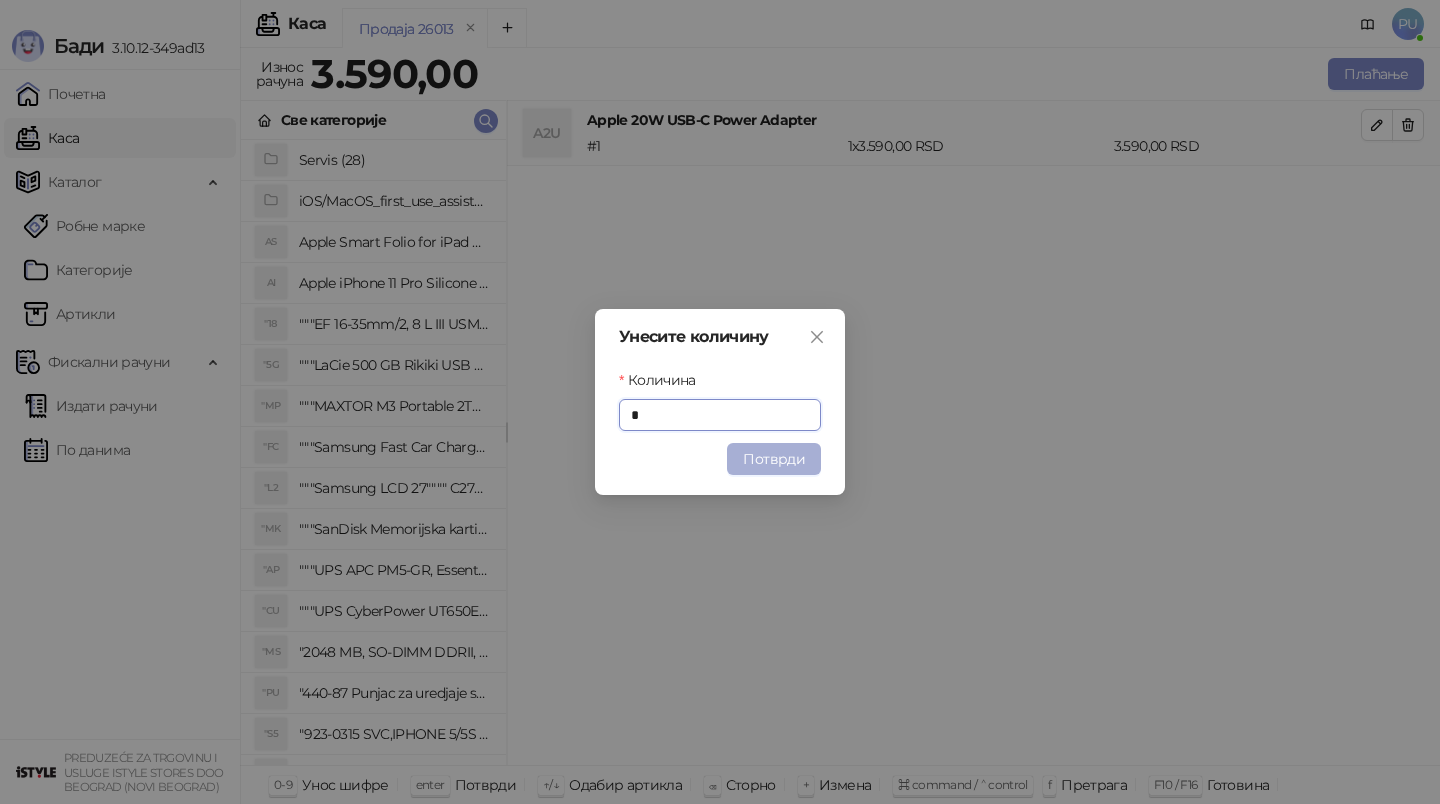 click on "Потврди" at bounding box center [774, 459] 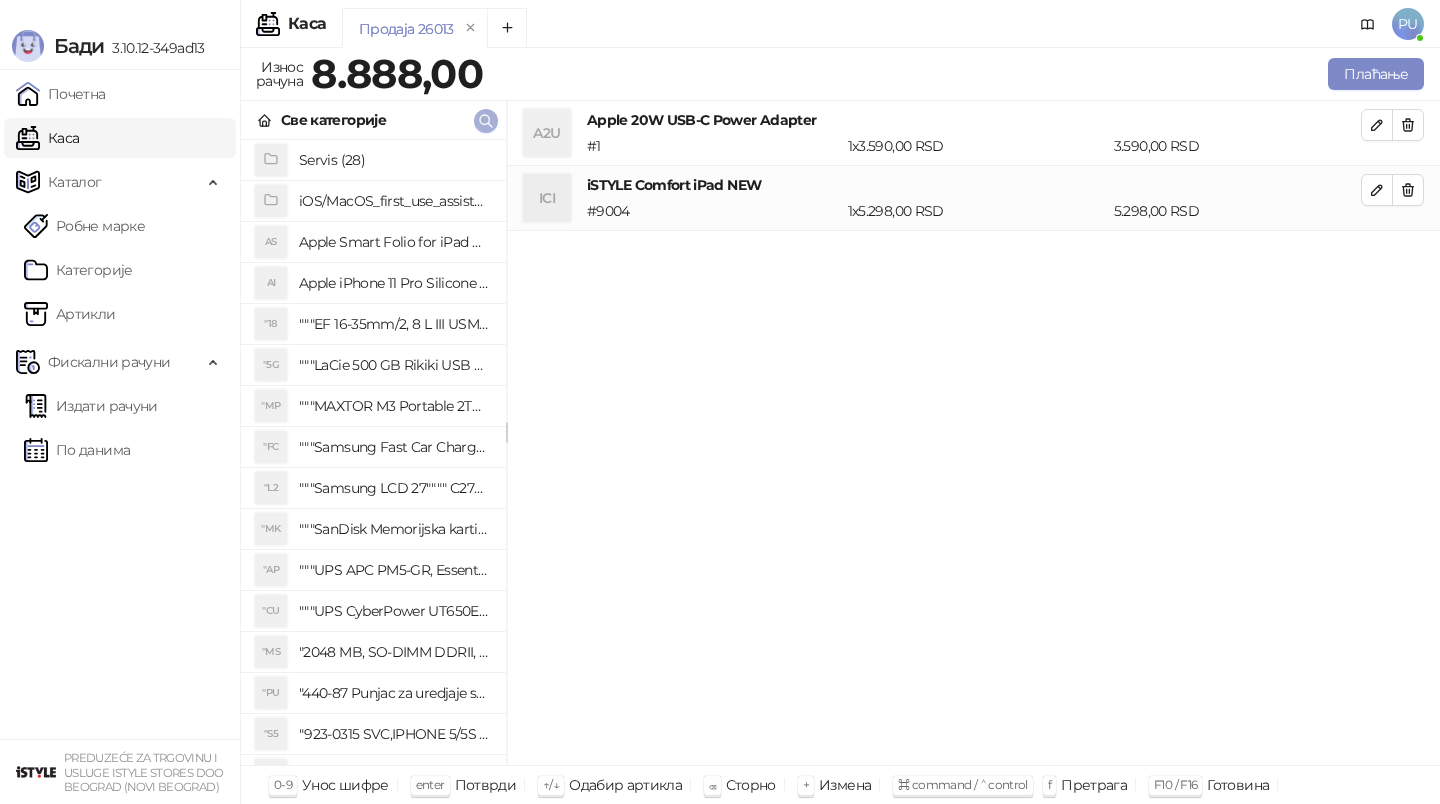 click 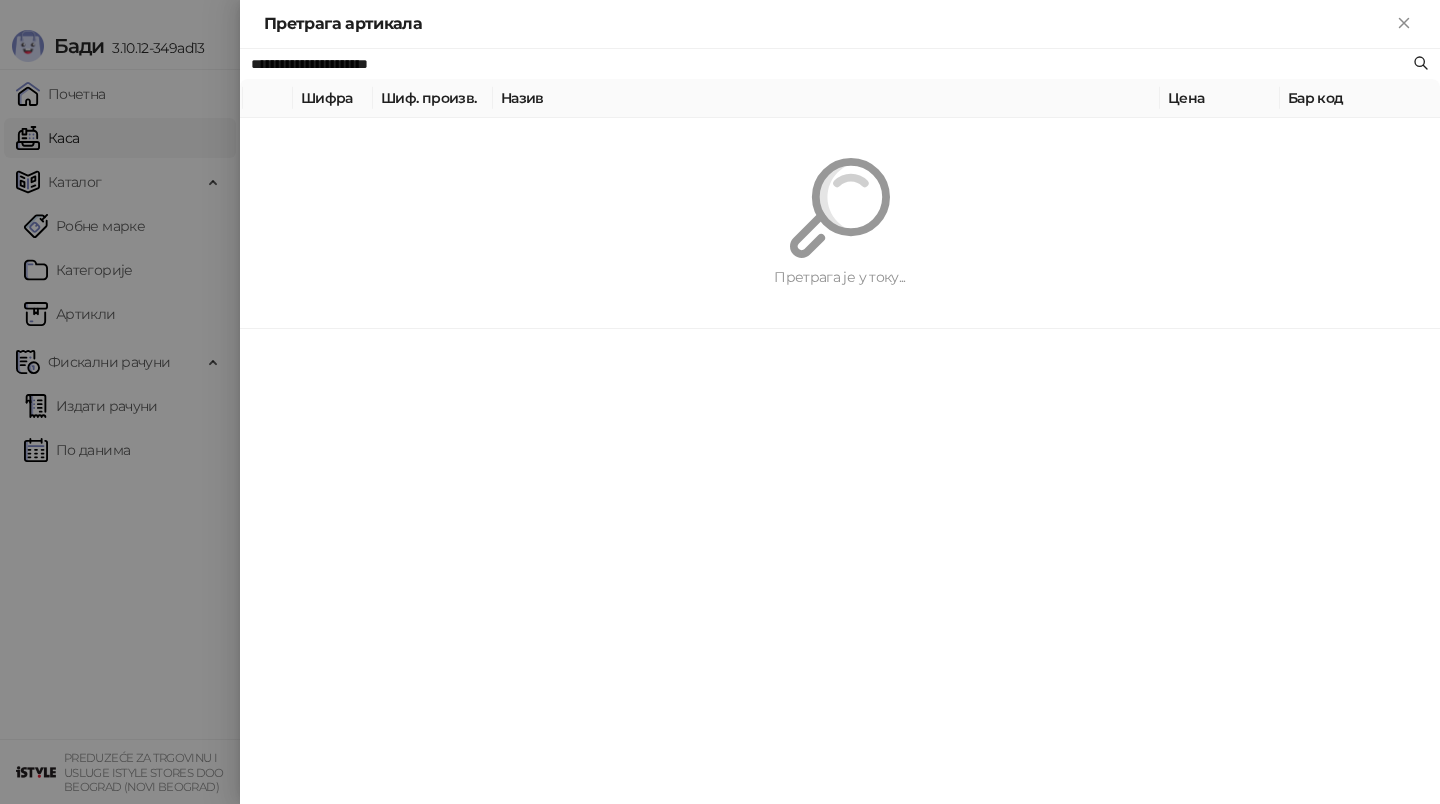 paste 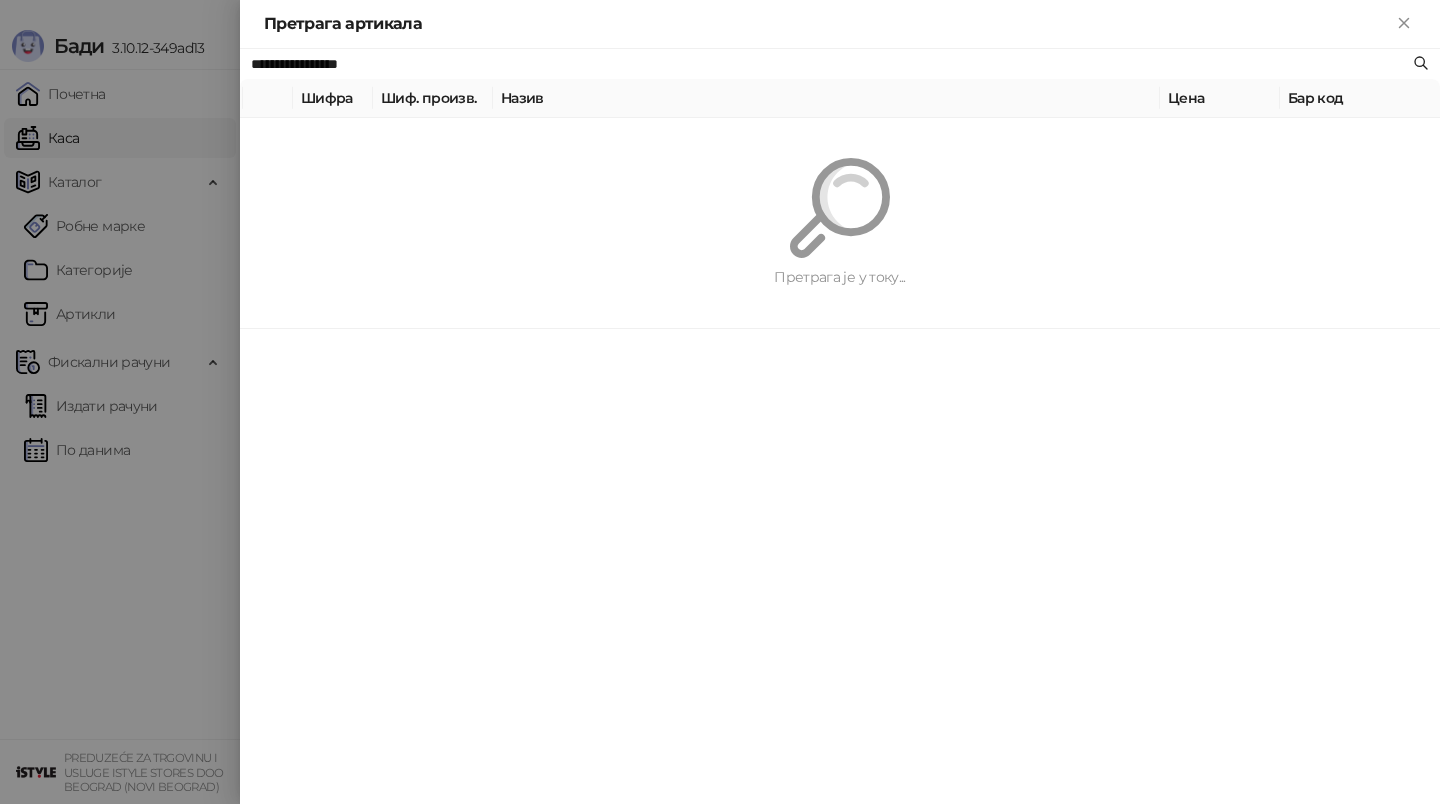 type on "**********" 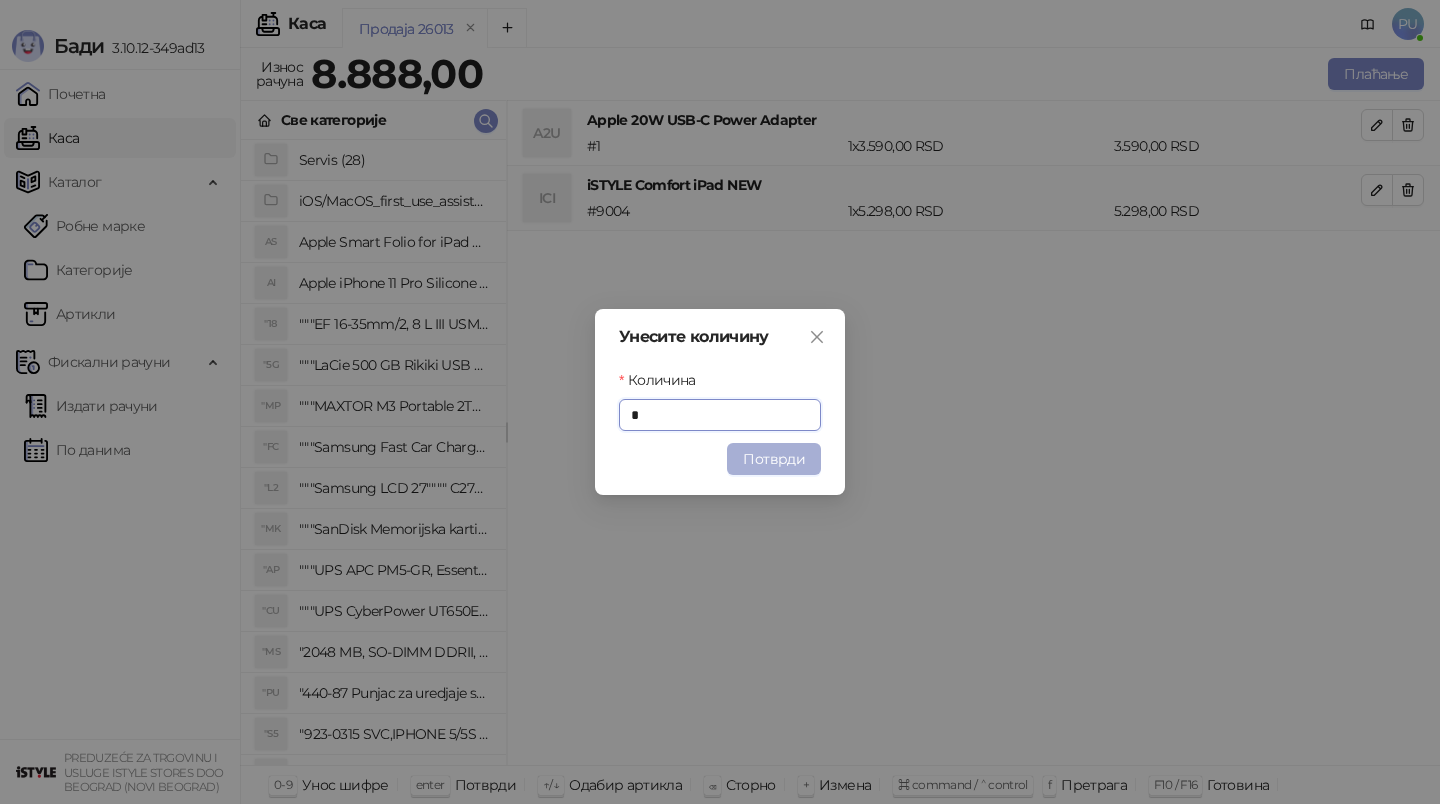 click on "Потврди" at bounding box center (774, 459) 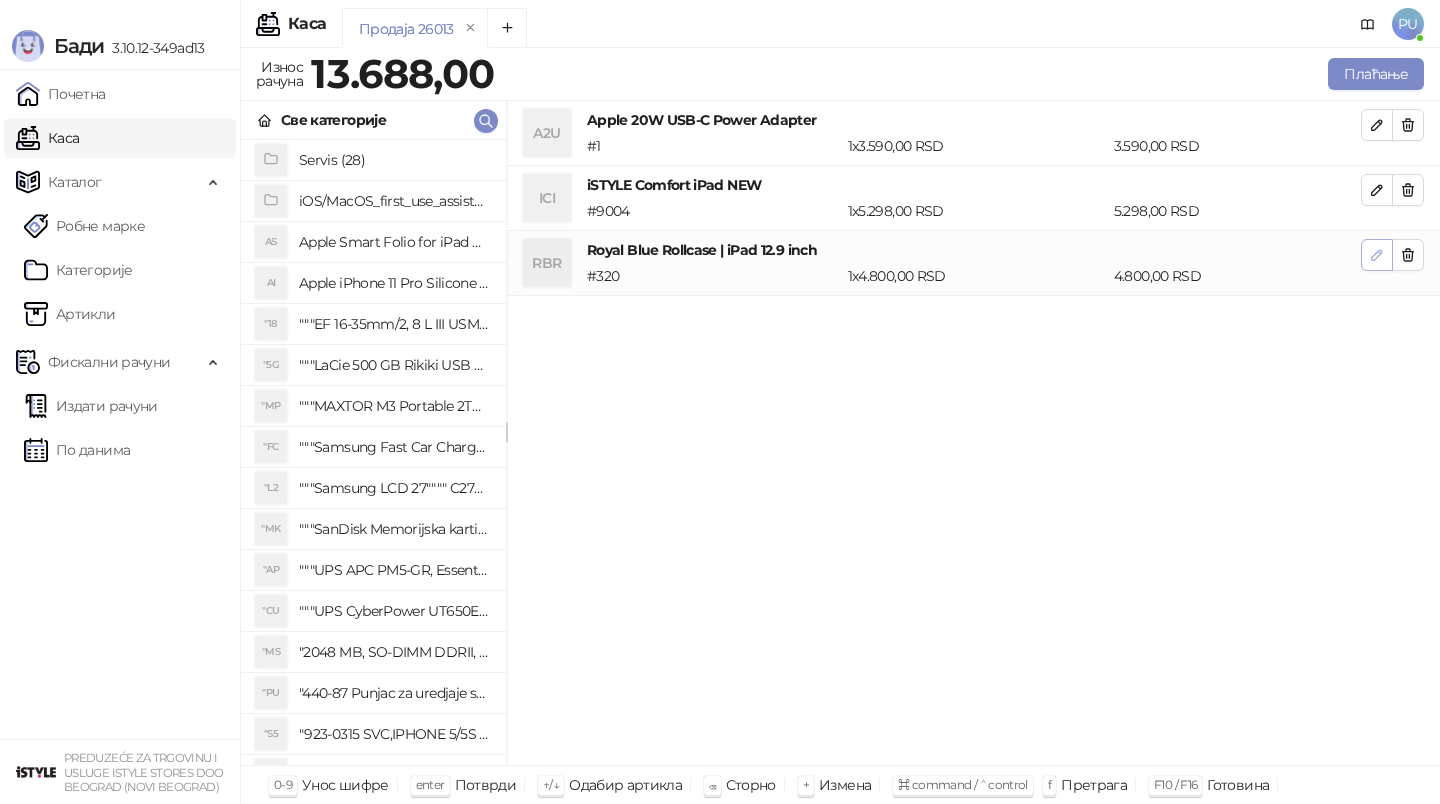 click at bounding box center [1377, 254] 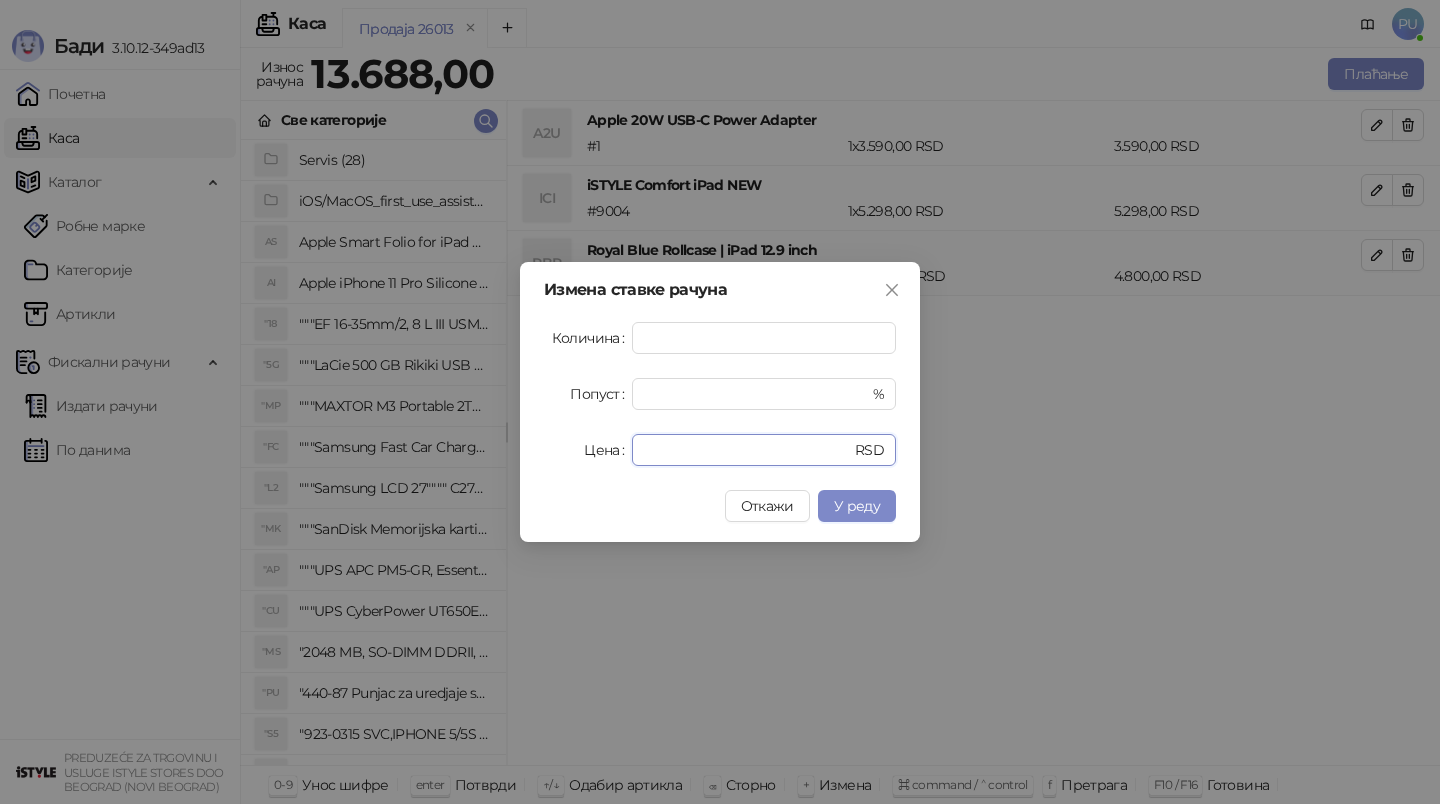 drag, startPoint x: 703, startPoint y: 455, endPoint x: 479, endPoint y: 447, distance: 224.1428 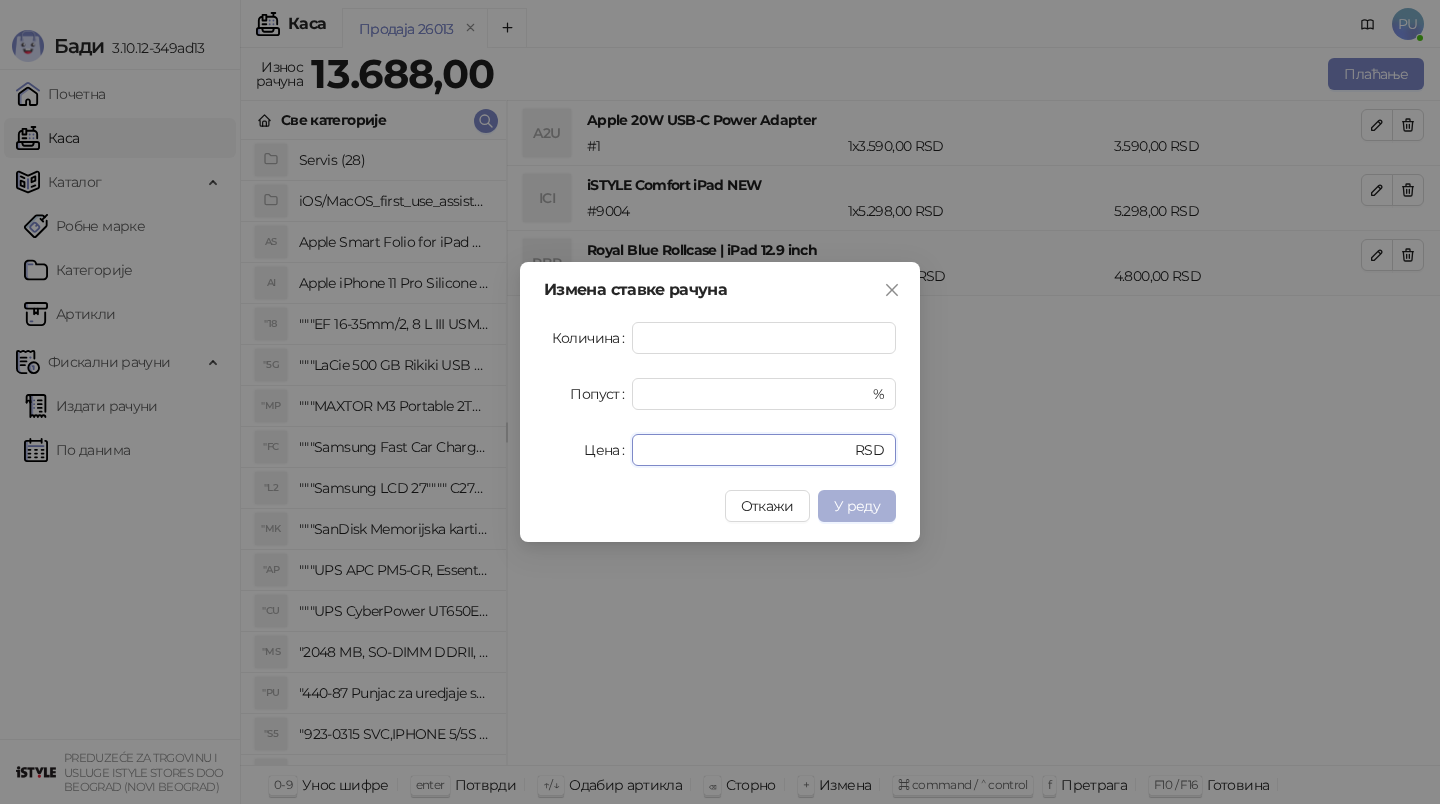 type on "*" 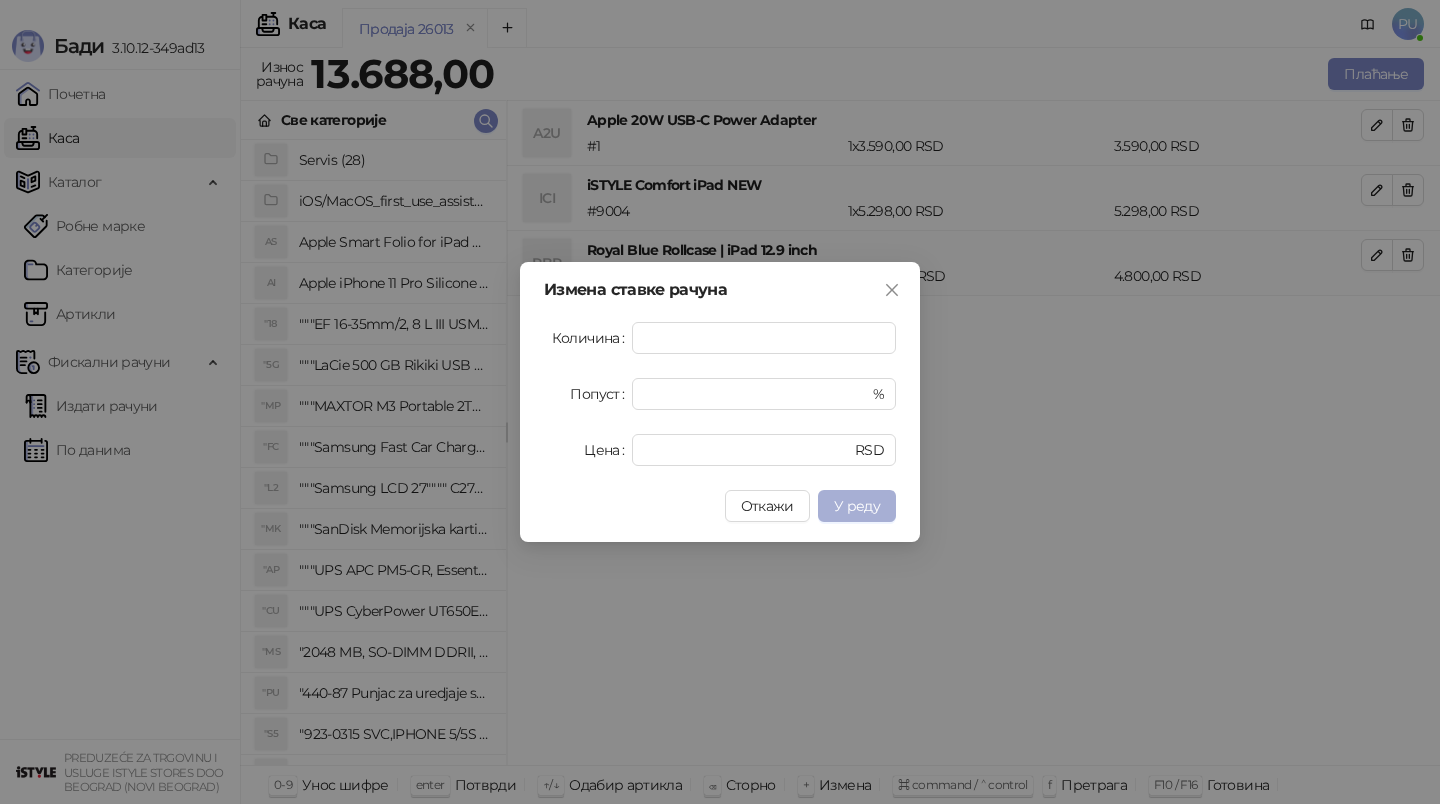 click on "У реду" at bounding box center [857, 506] 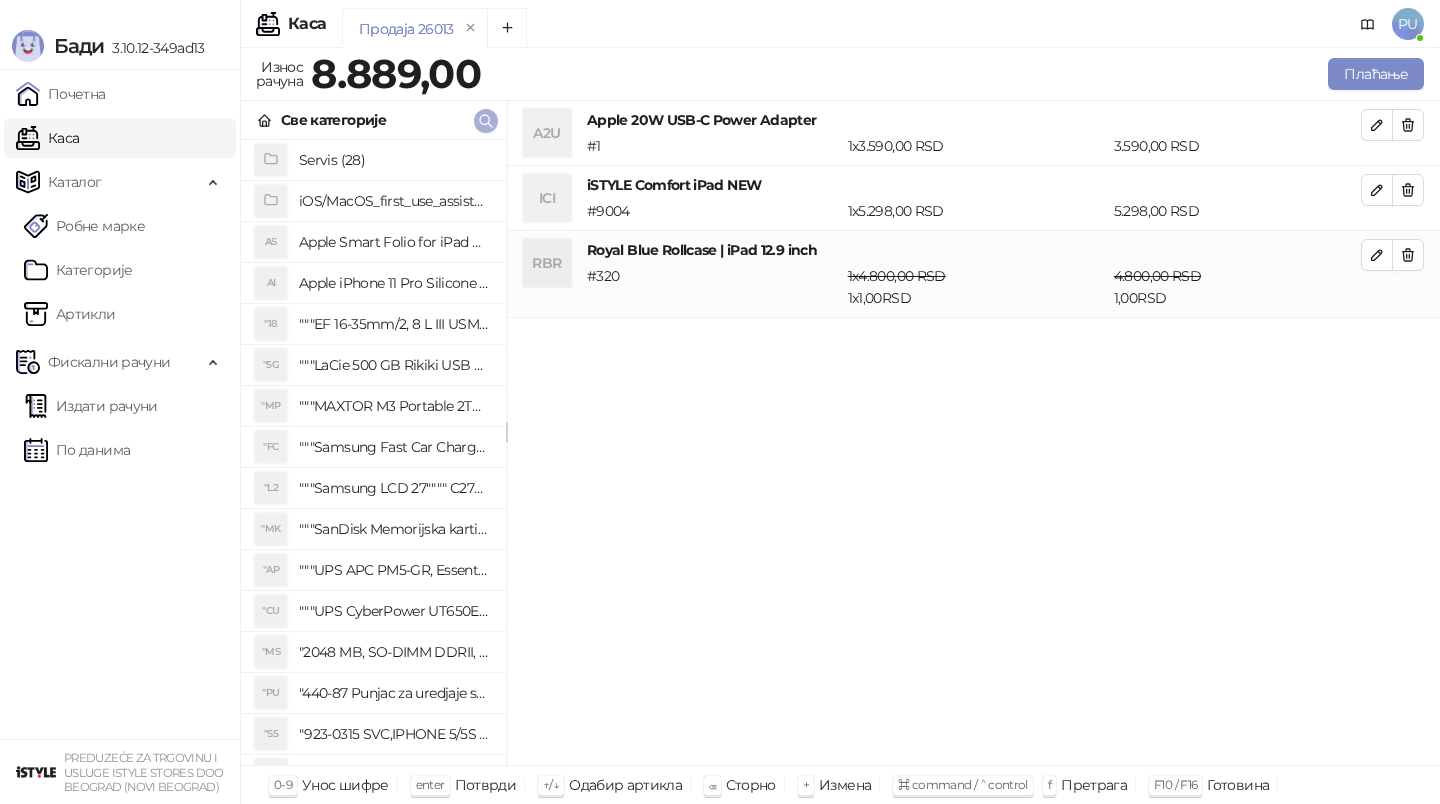 click 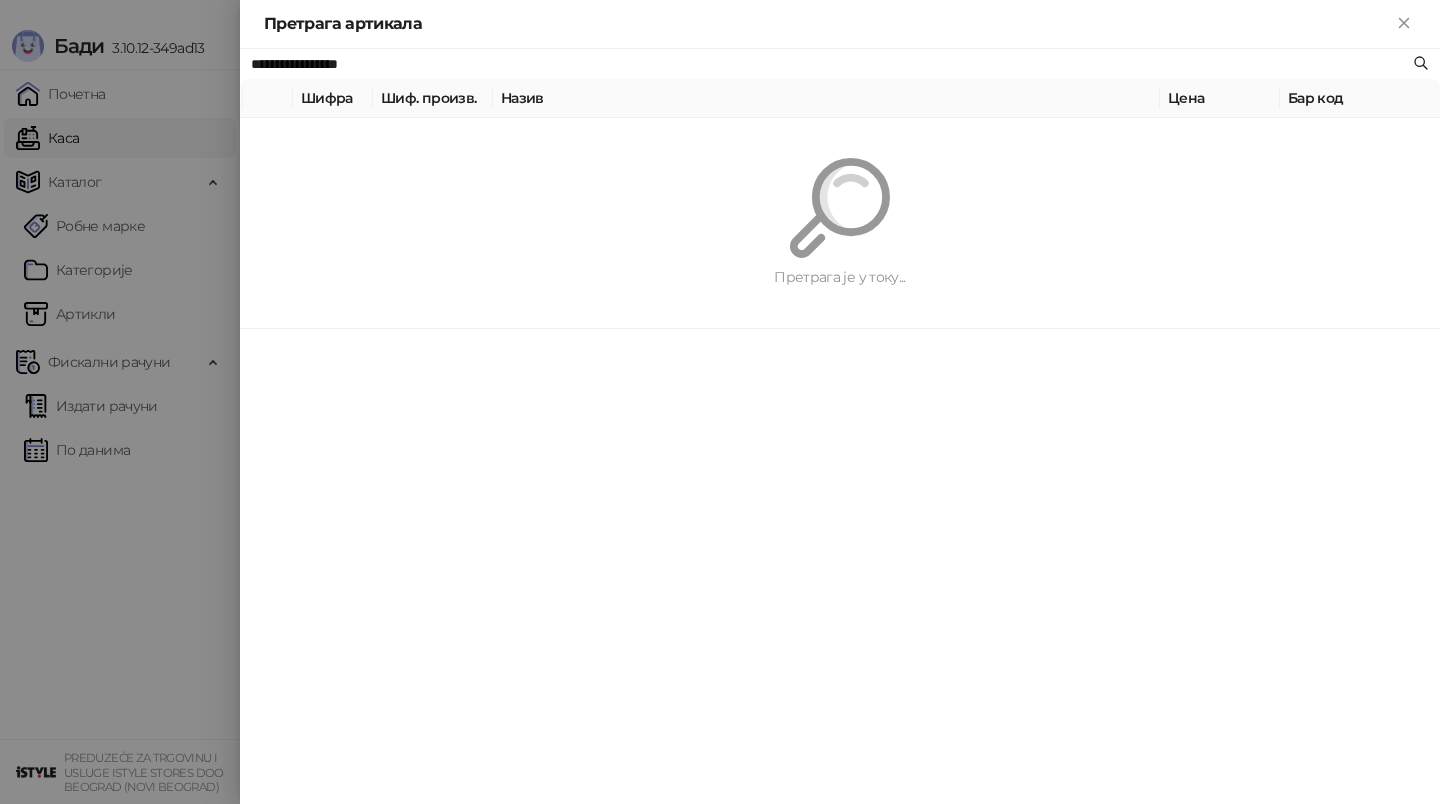 paste on "**" 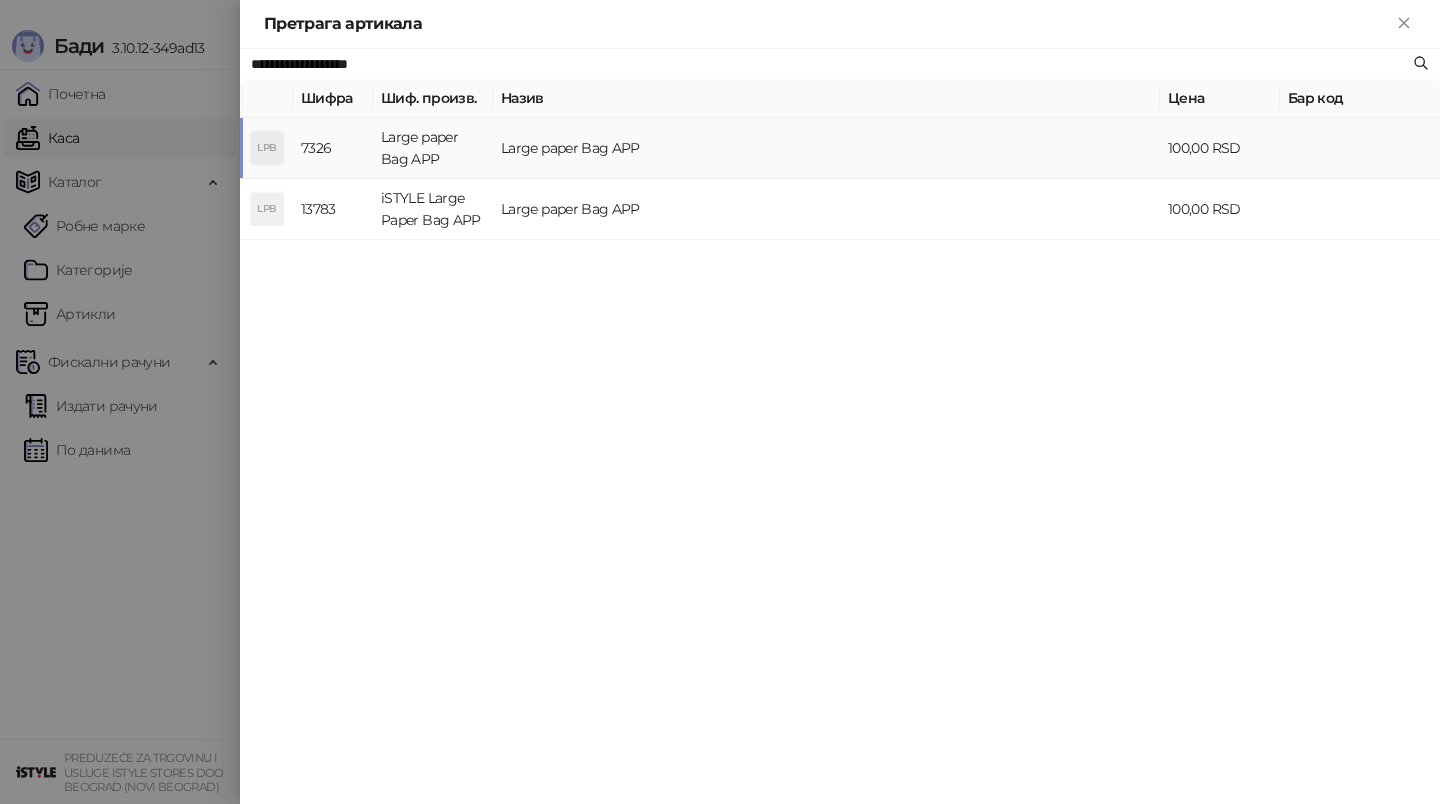 type on "**********" 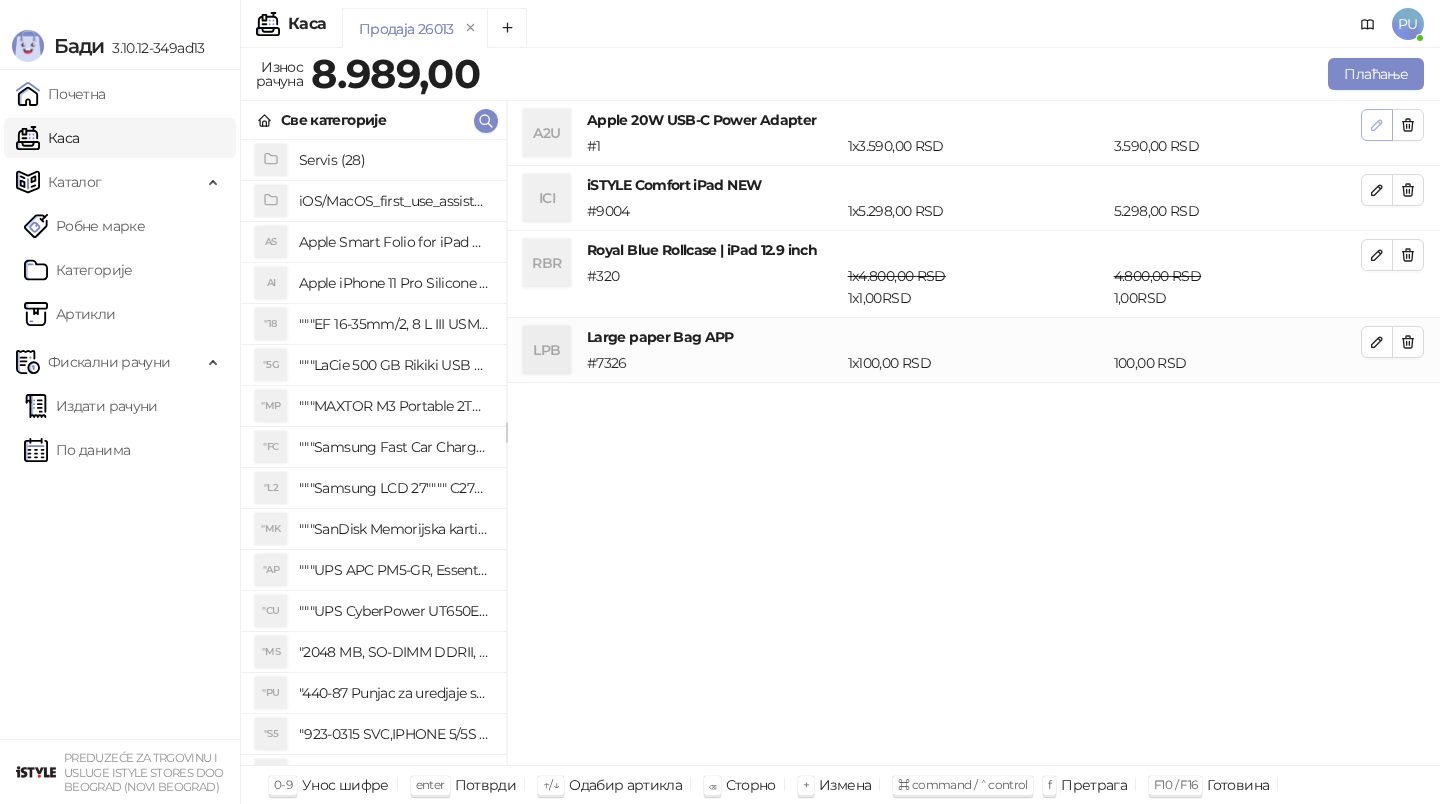 click at bounding box center (1377, 125) 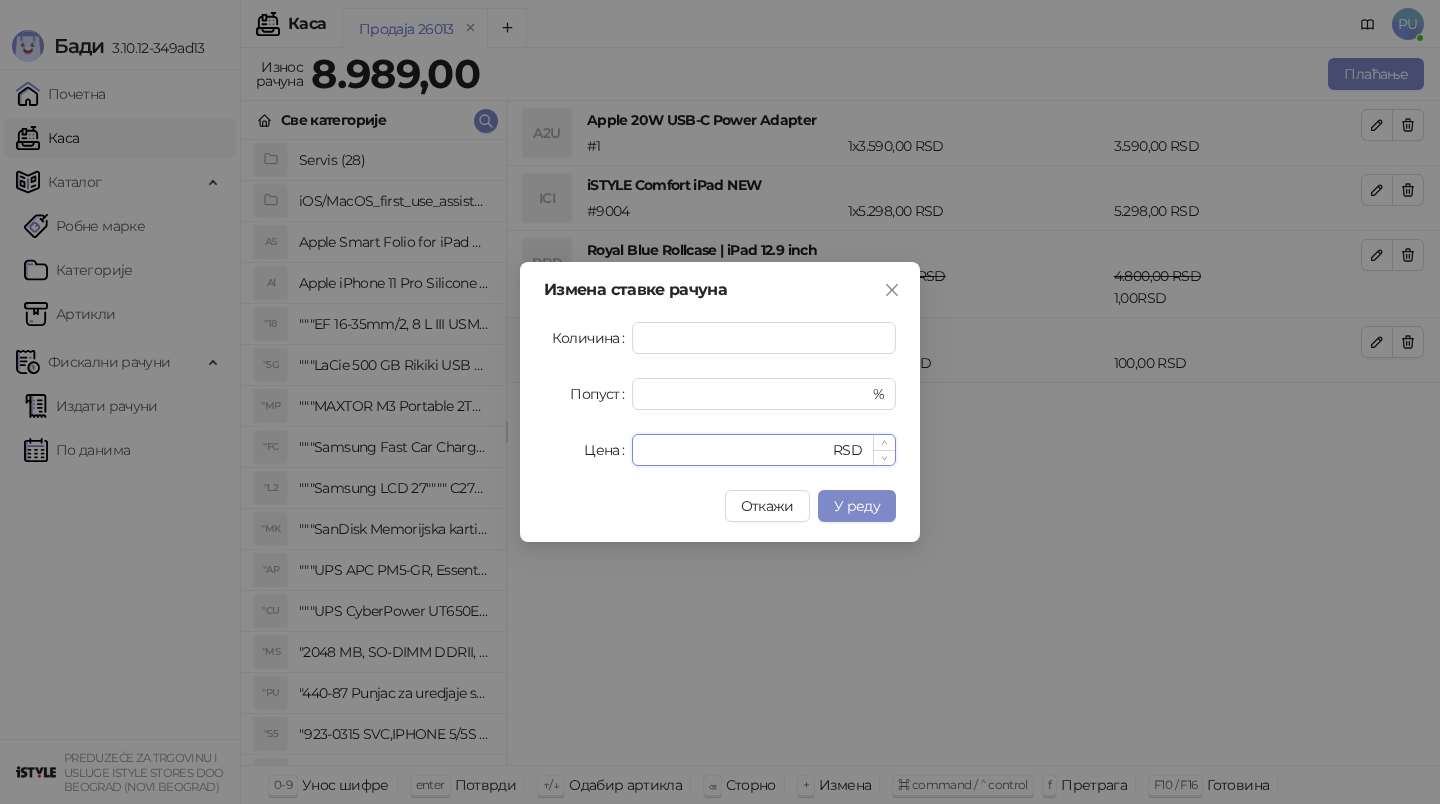 click on "****" at bounding box center [736, 450] 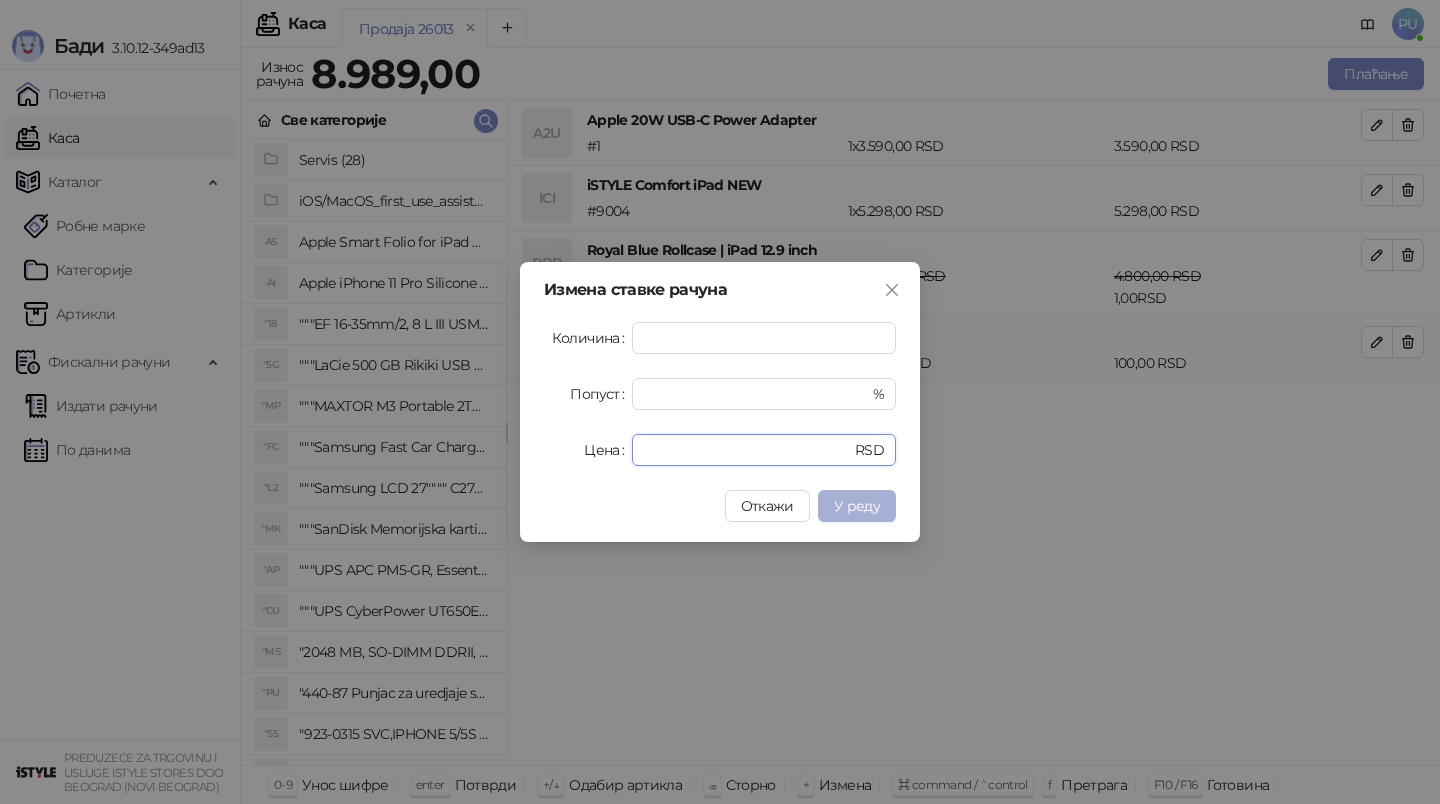 type on "****" 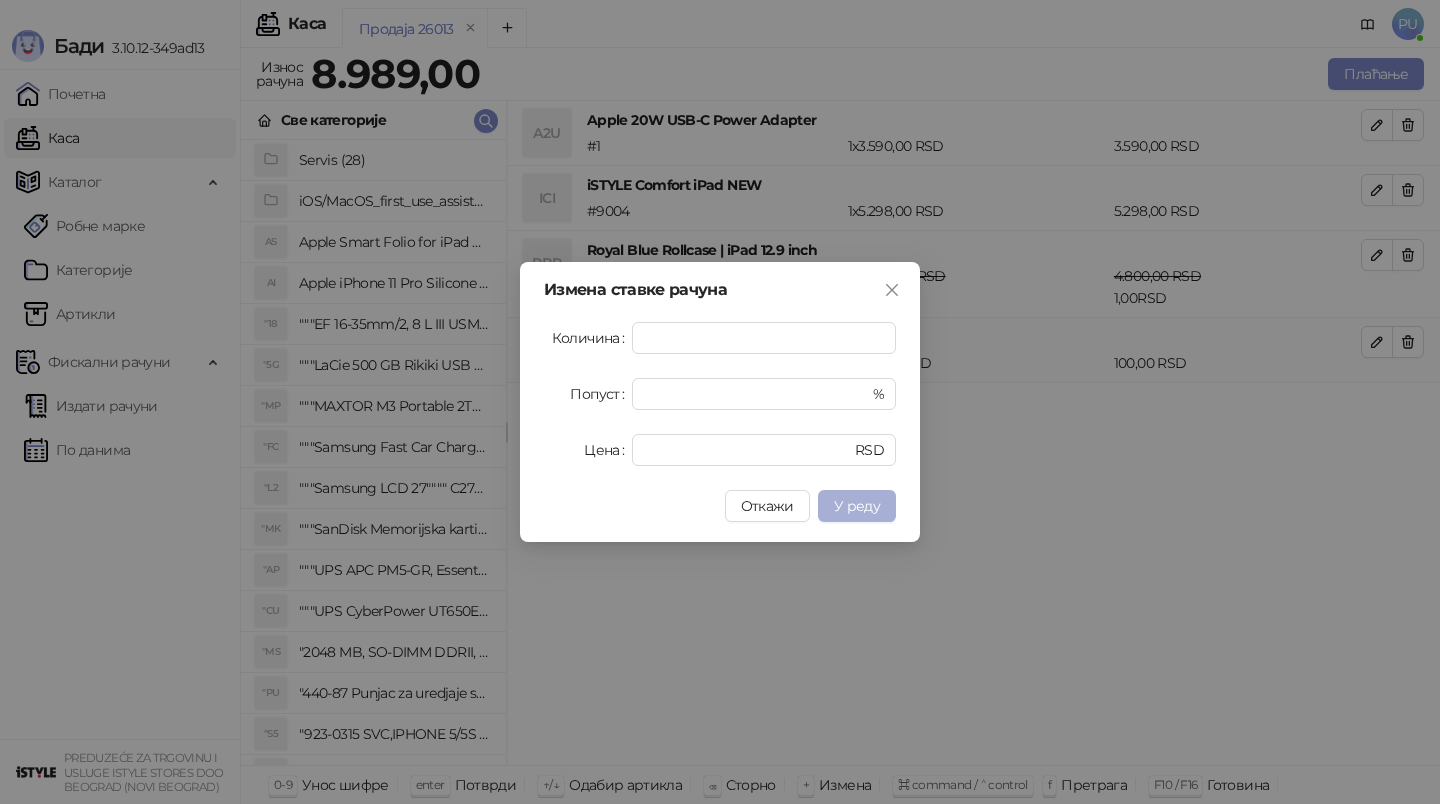 click on "У реду" at bounding box center [857, 506] 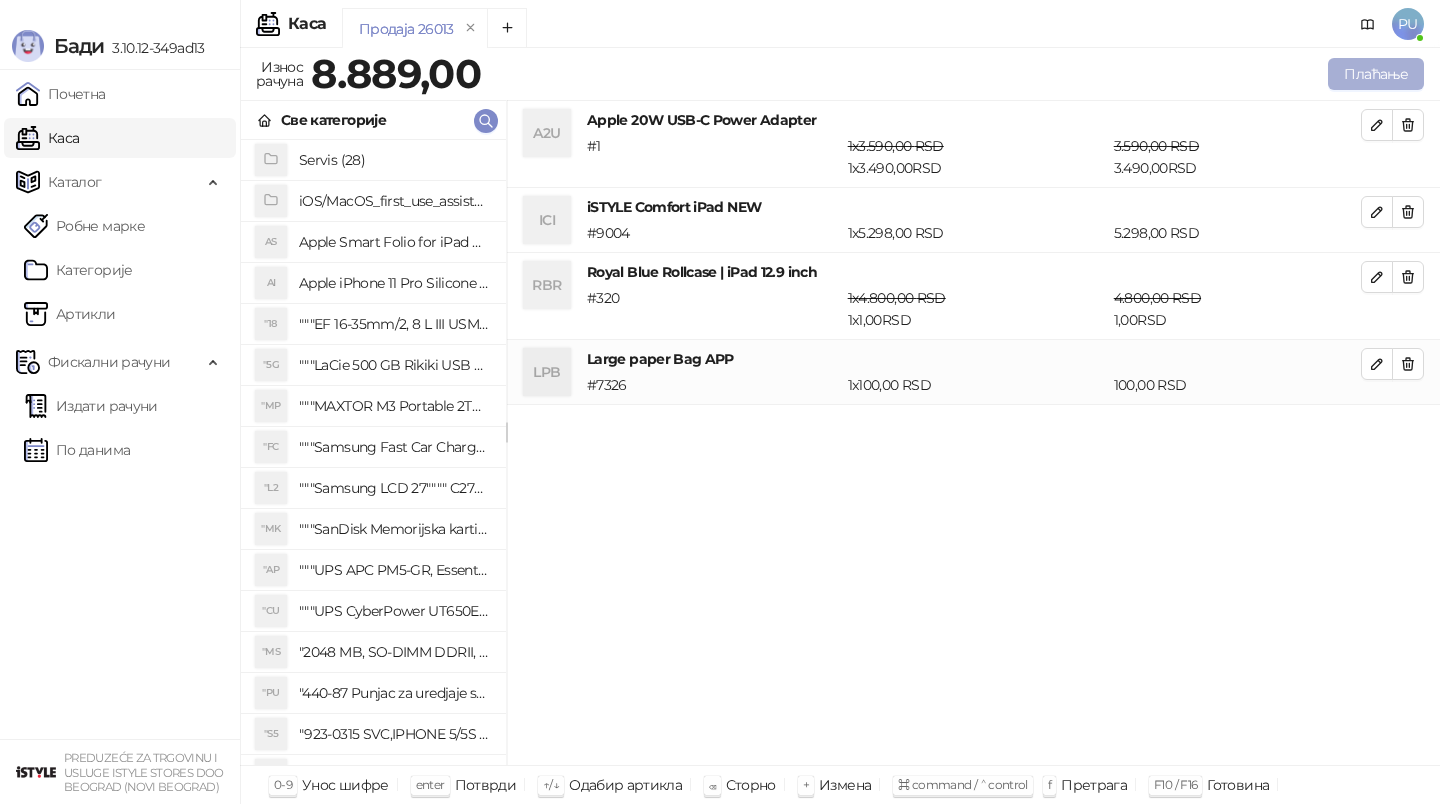click on "Плаћање" at bounding box center (1376, 74) 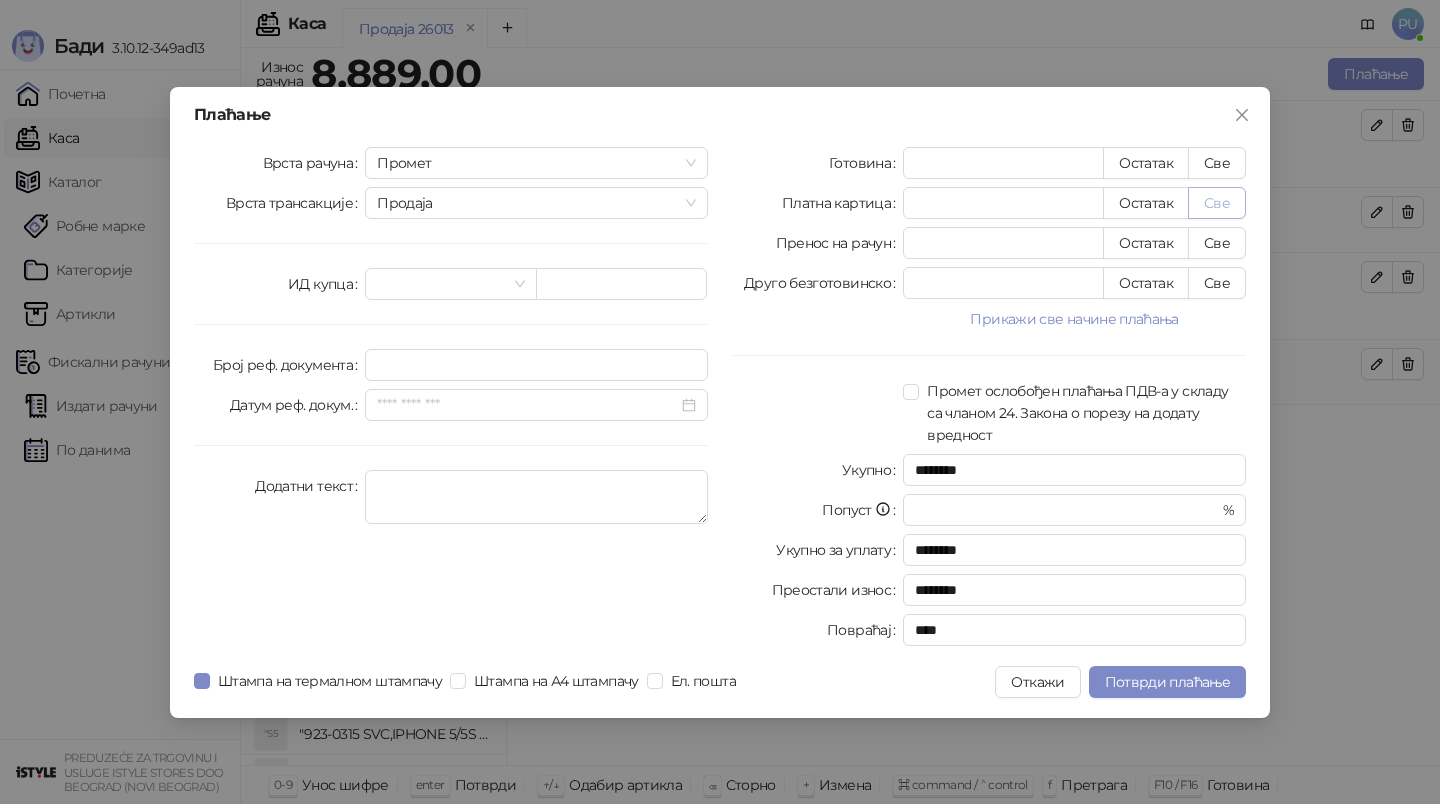 click on "Све" at bounding box center (1217, 203) 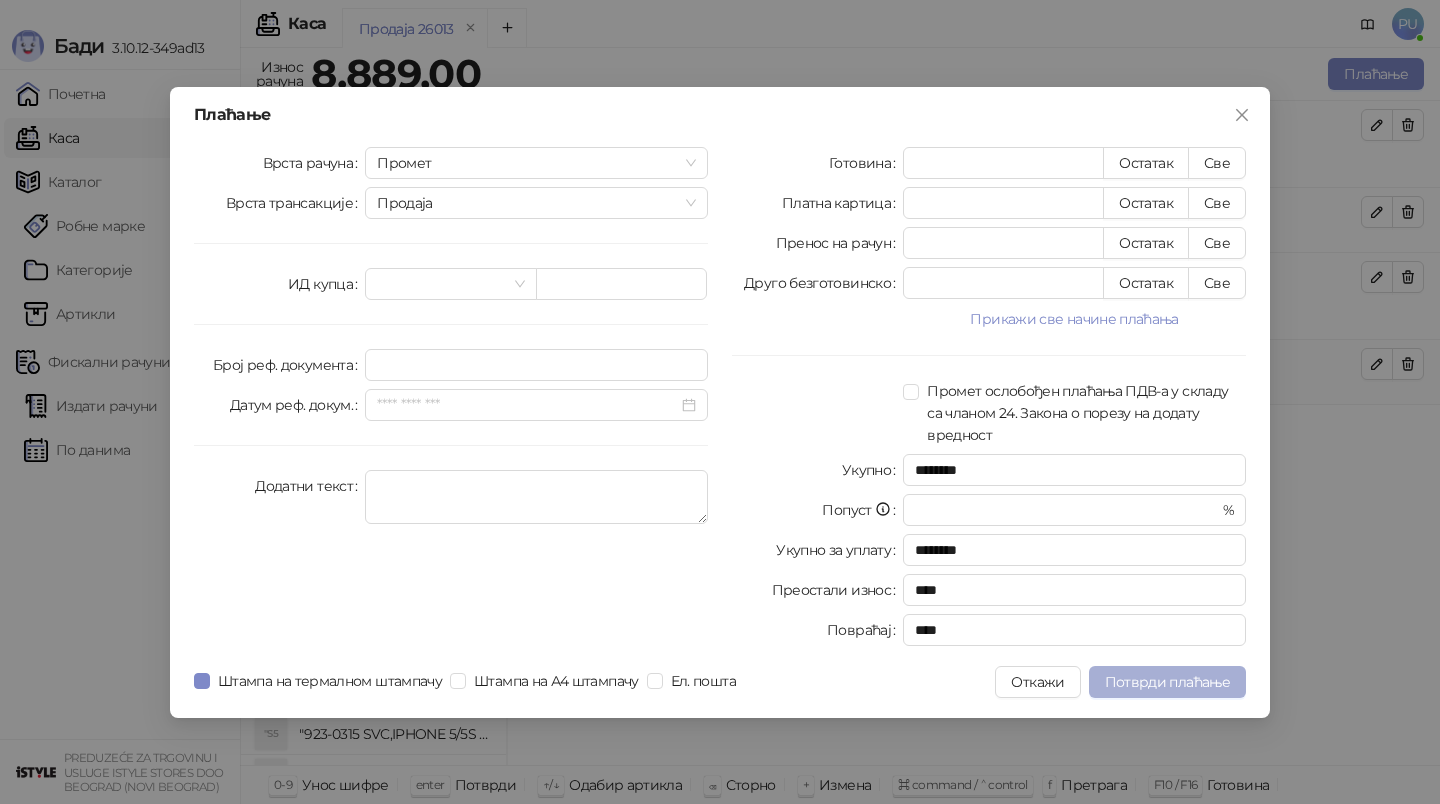 click on "Потврди плаћање" at bounding box center (1167, 682) 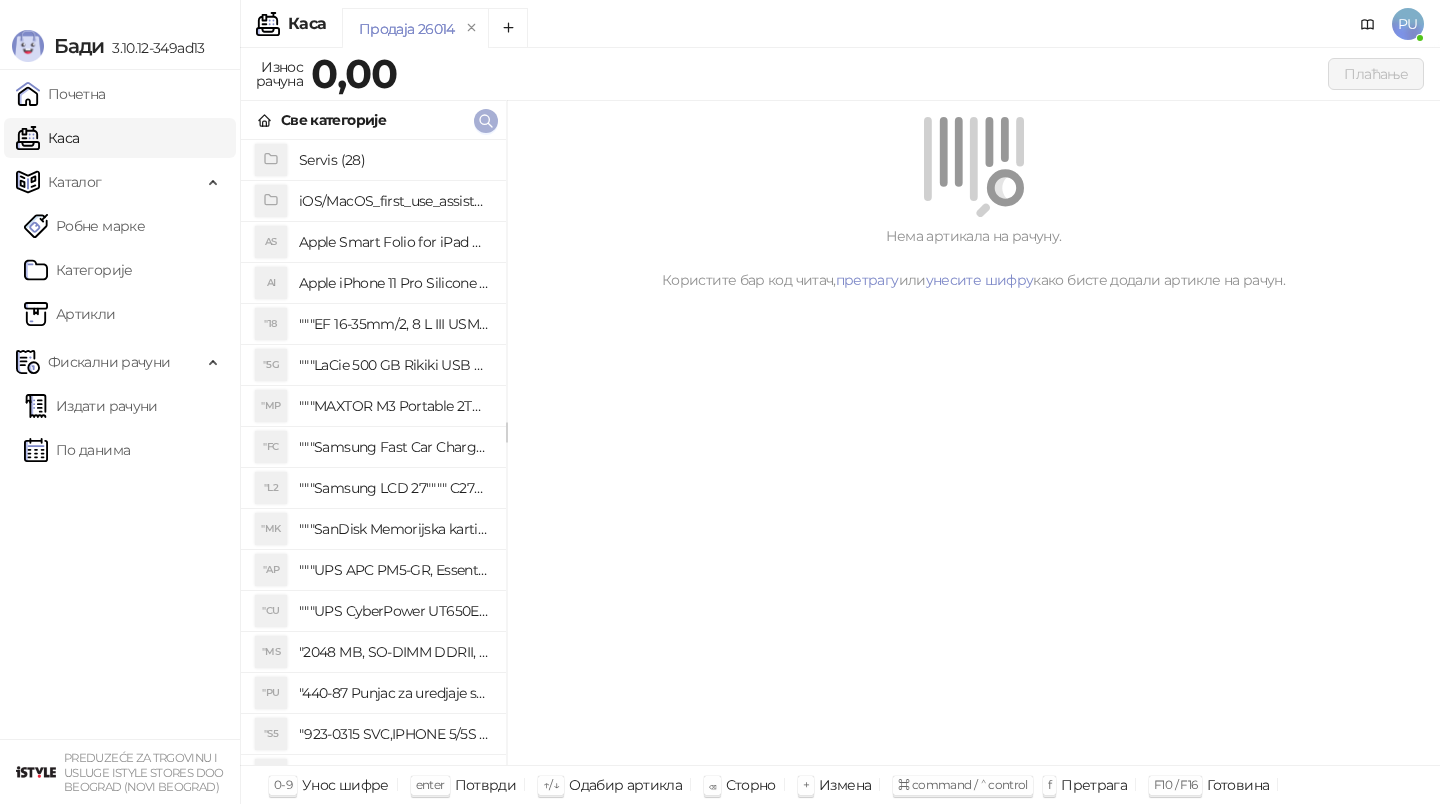 click 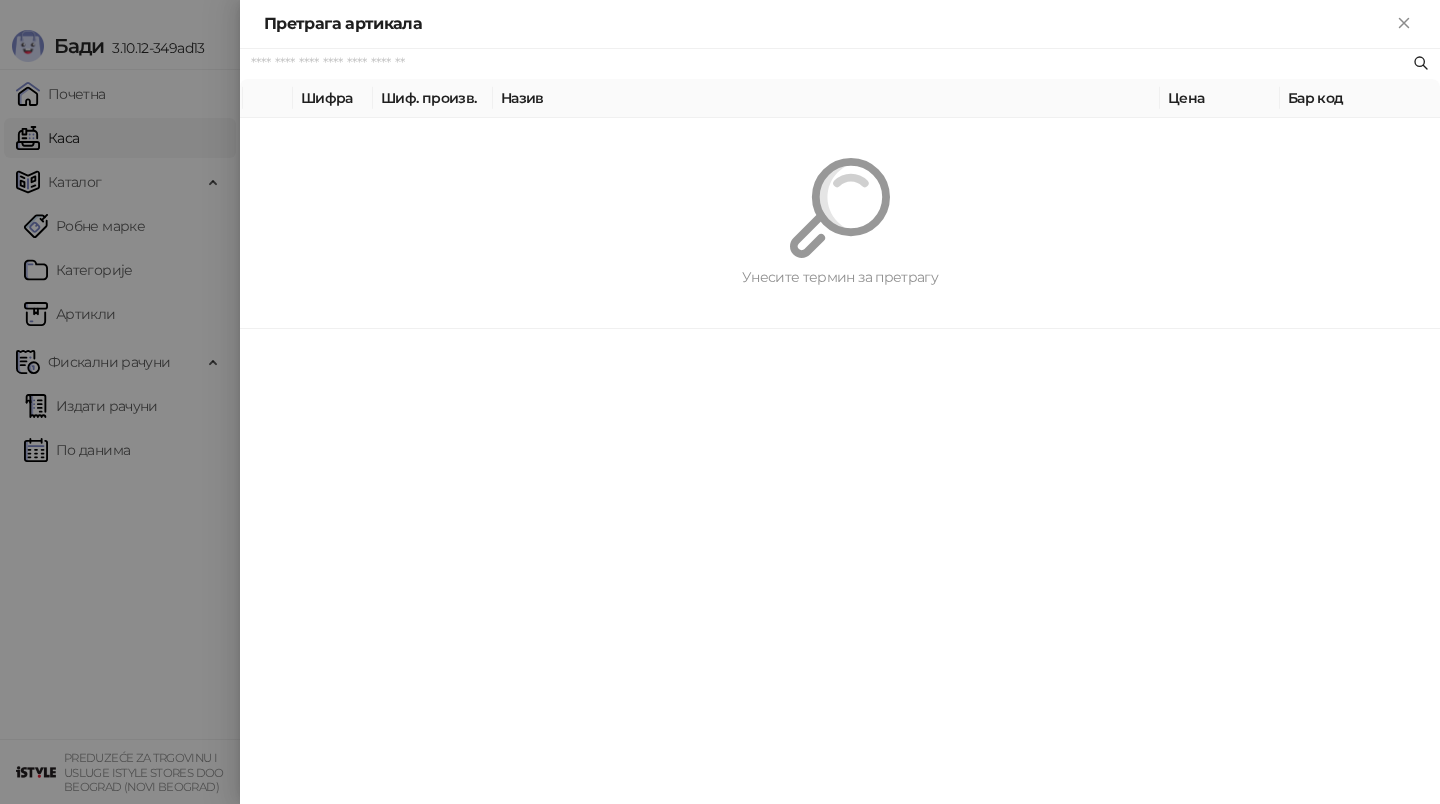 paste on "*********" 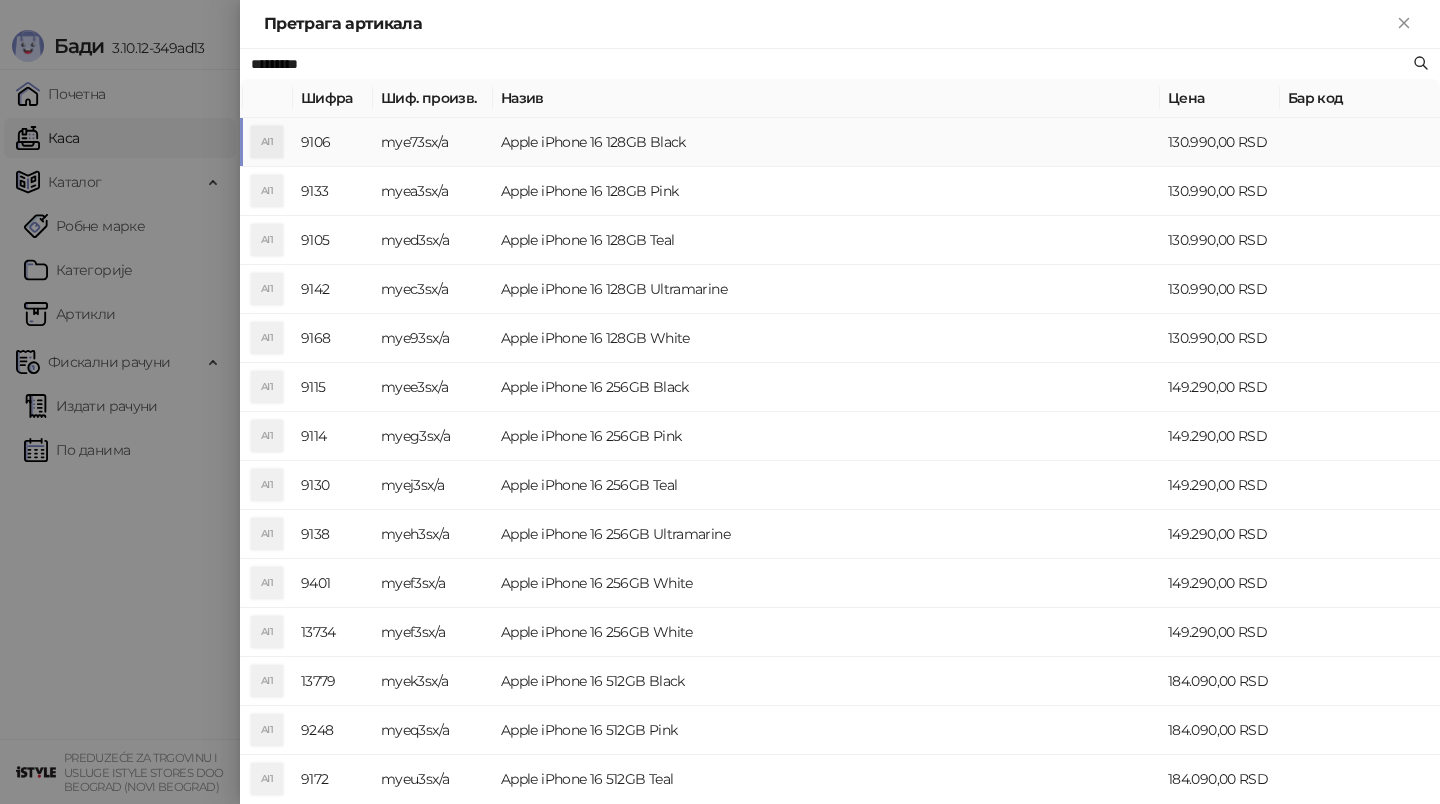 type on "*********" 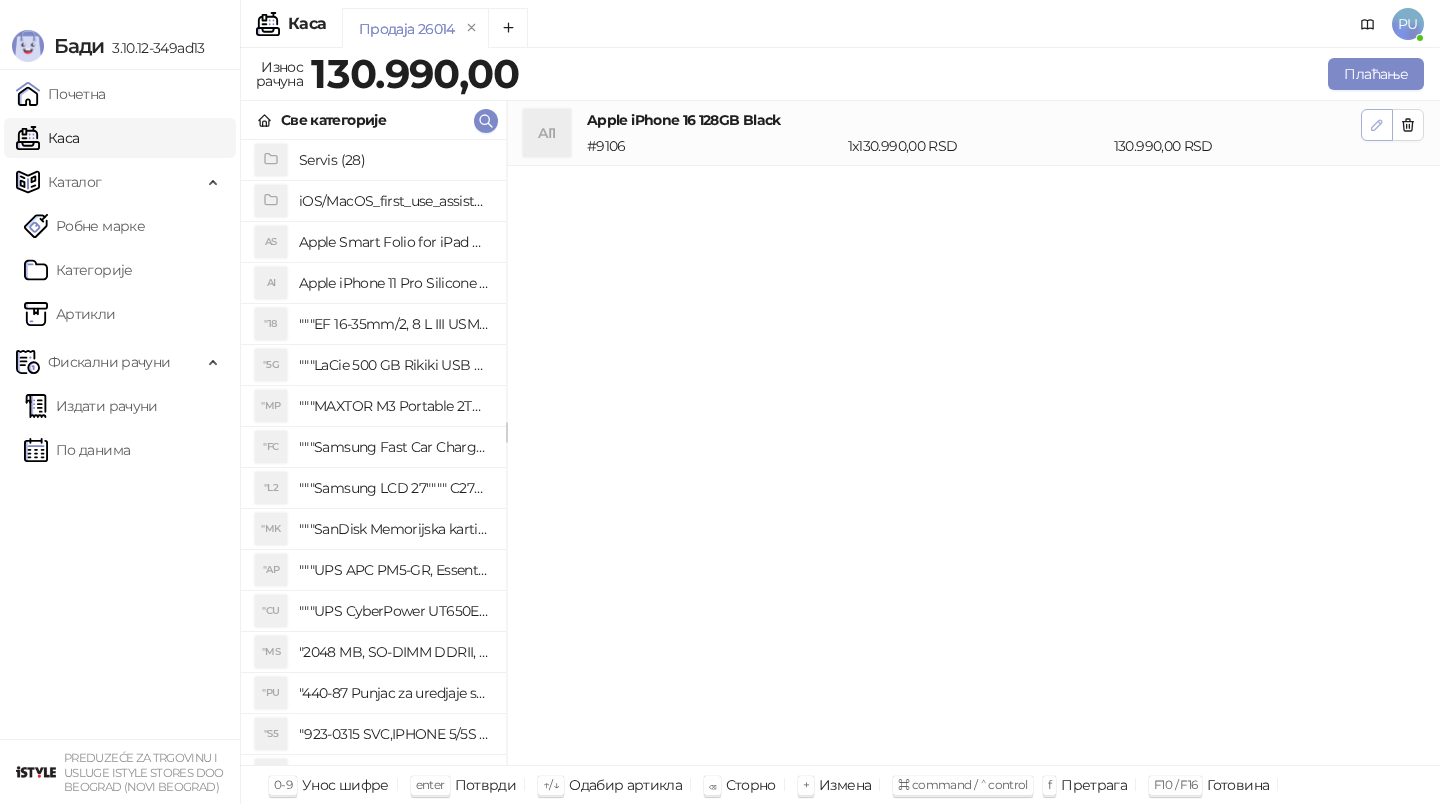 click 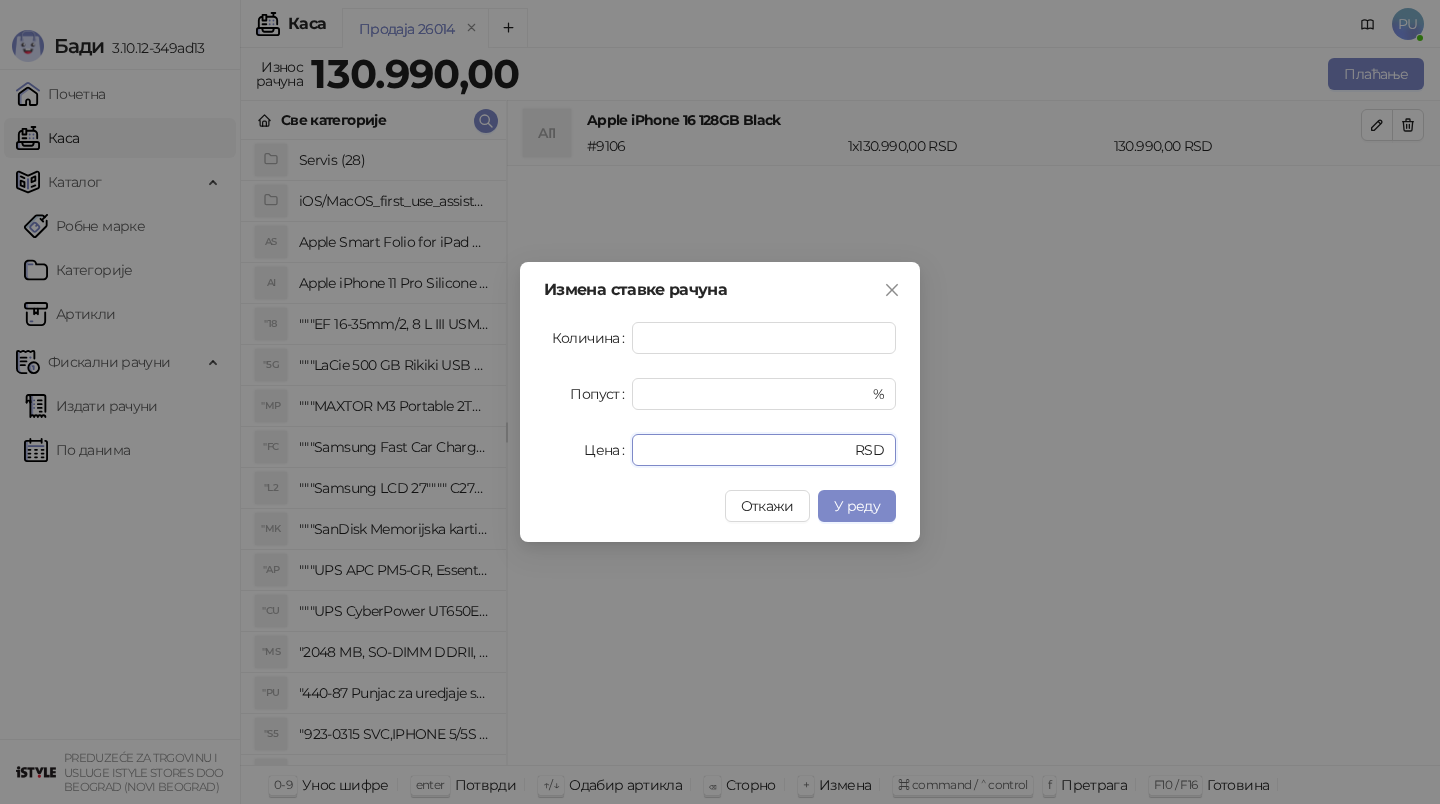 drag, startPoint x: 758, startPoint y: 452, endPoint x: 386, endPoint y: 443, distance: 372.10886 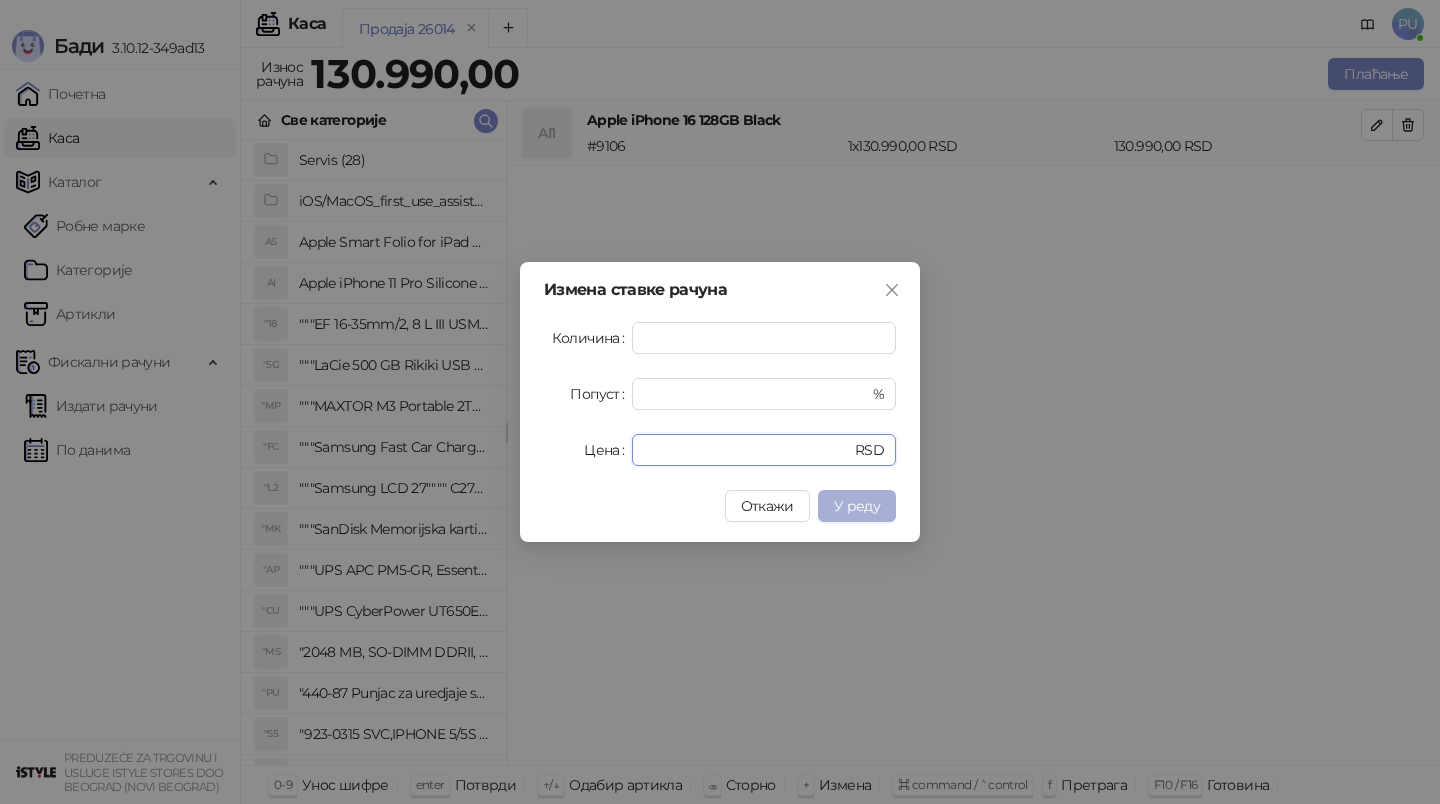type on "******" 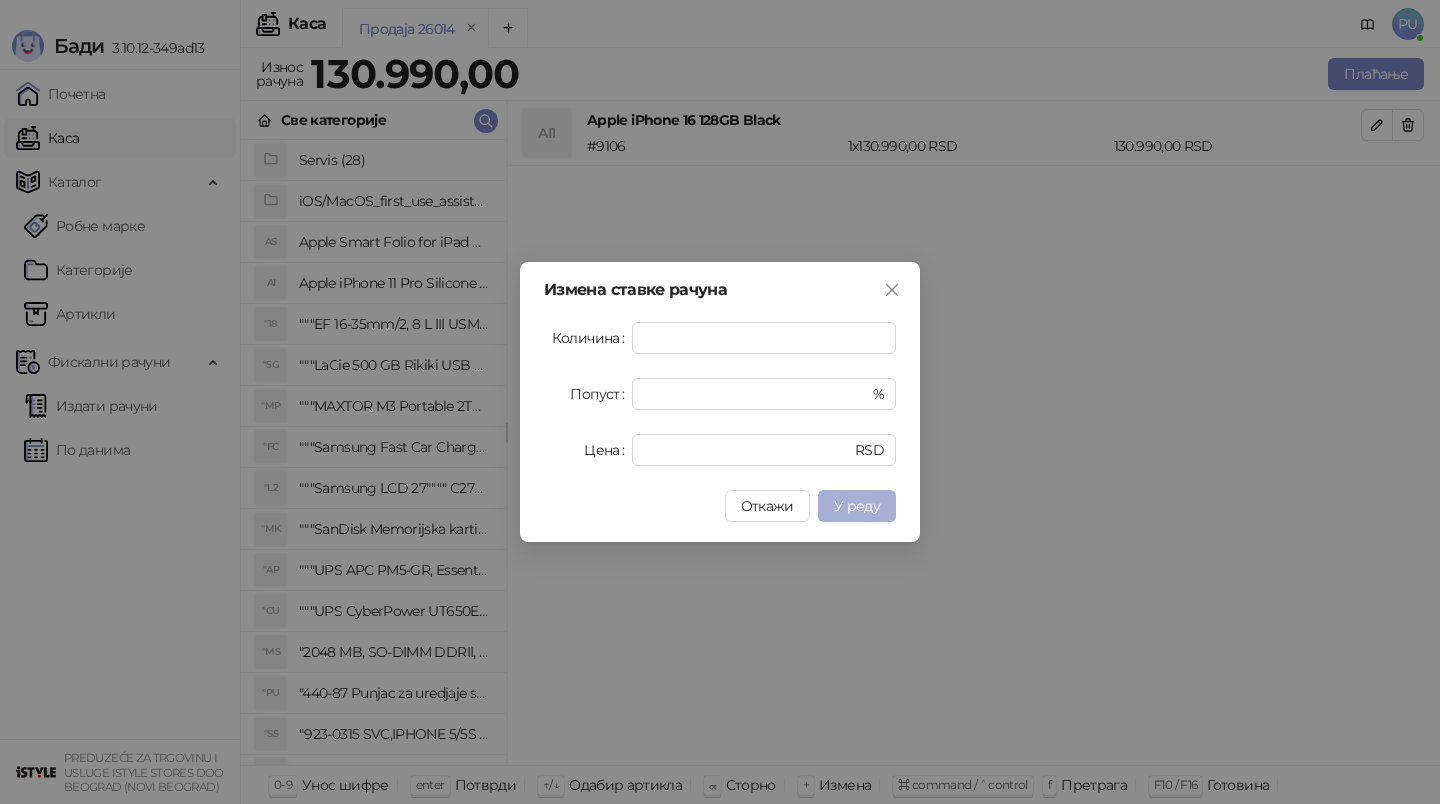 click on "У реду" at bounding box center [857, 506] 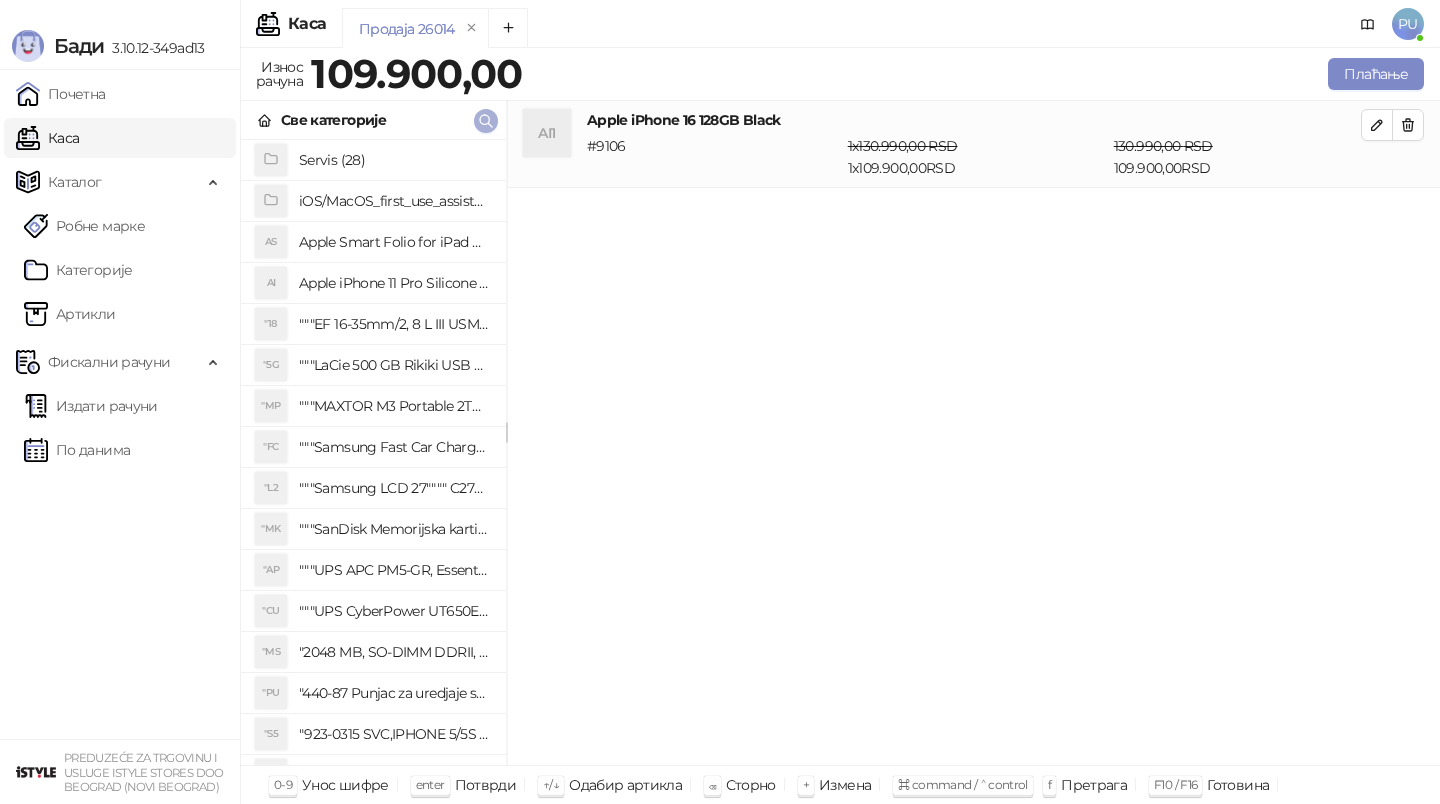 click 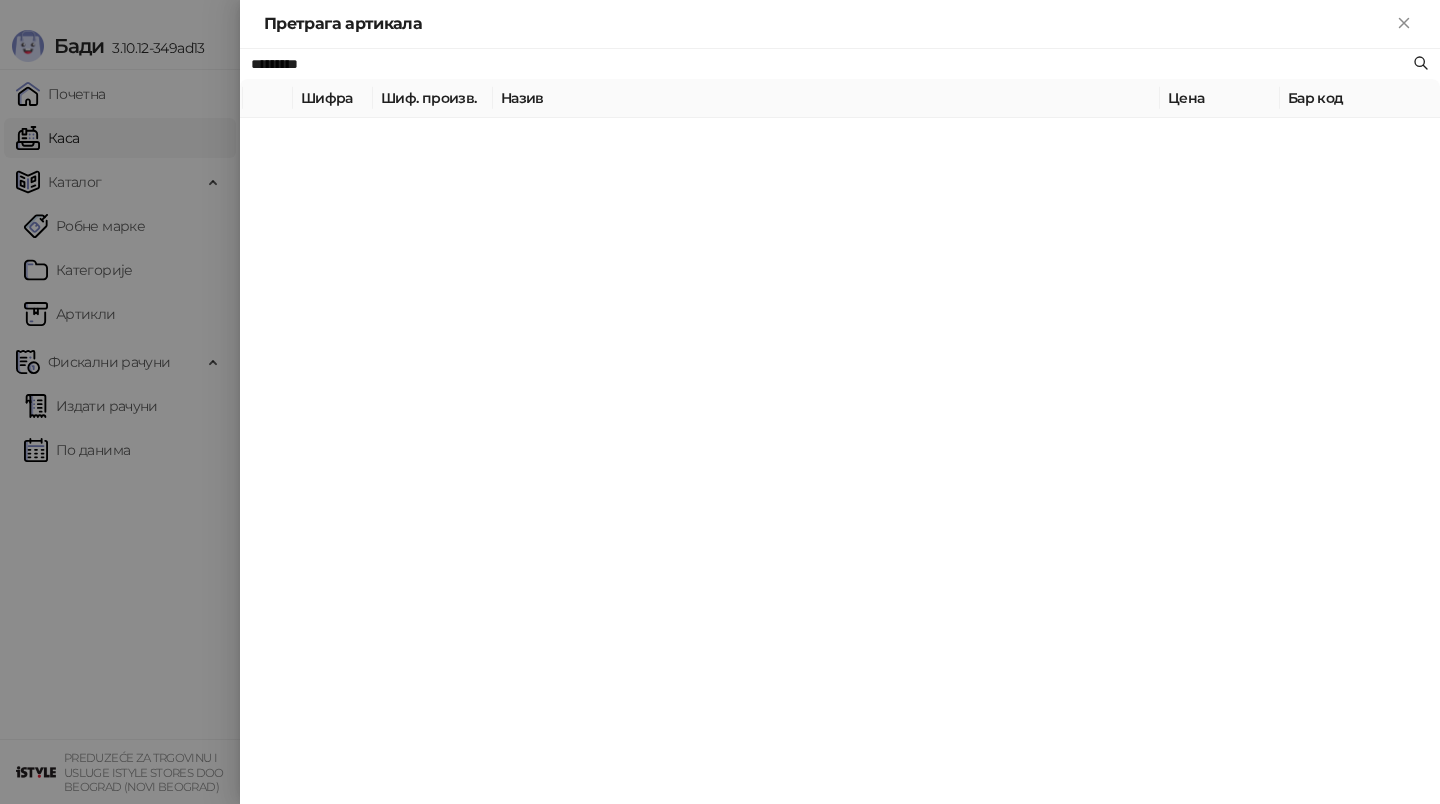 paste on "****" 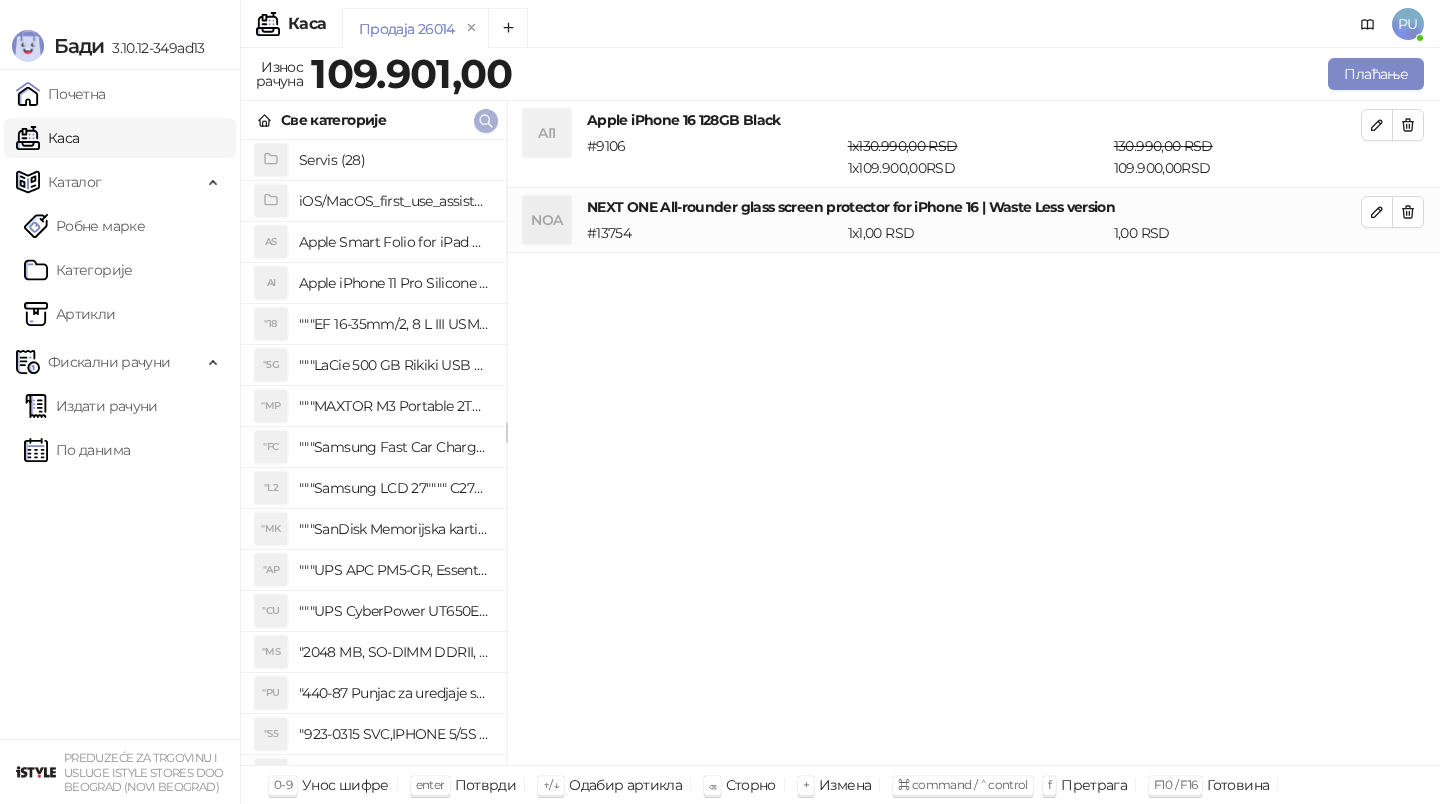 click 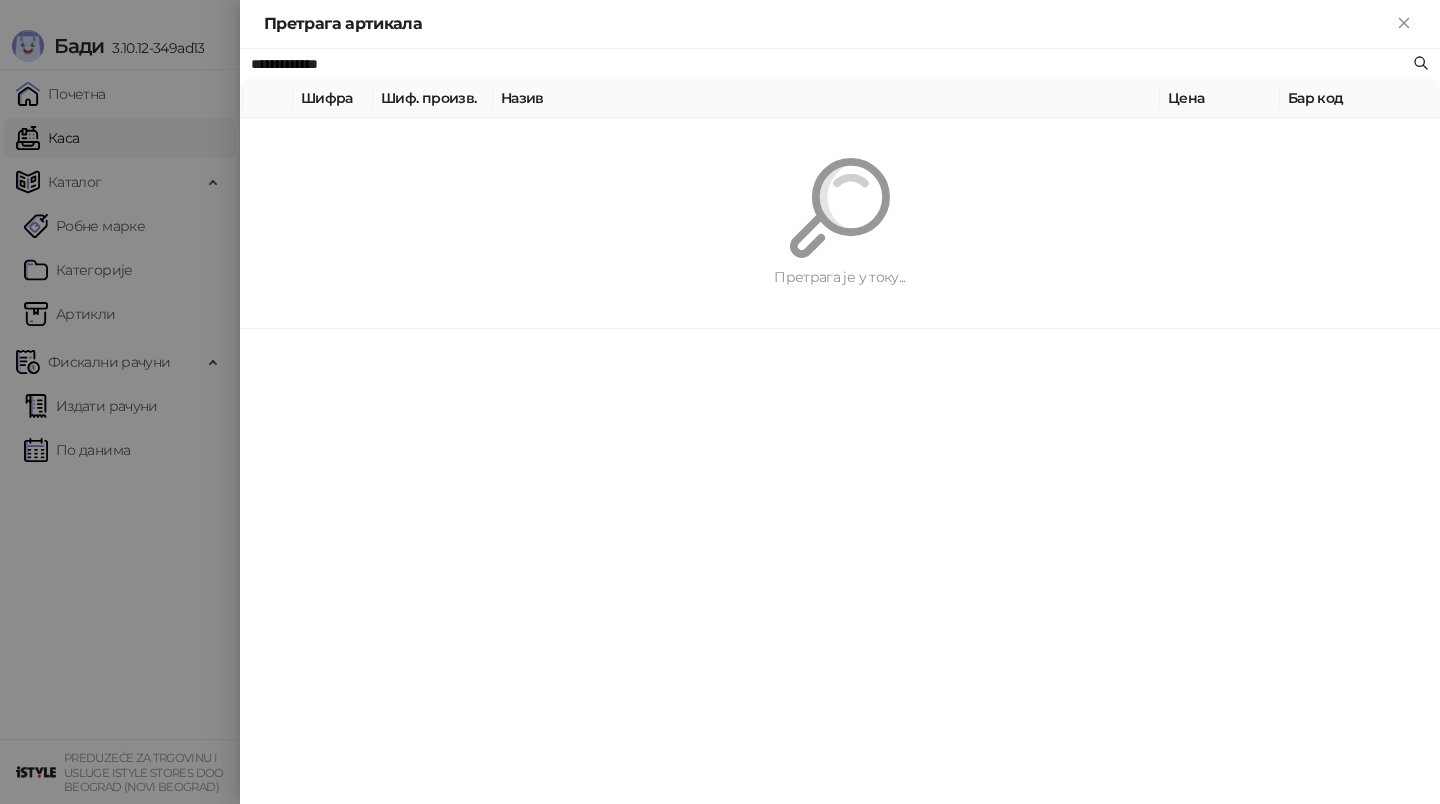 paste on "**********" 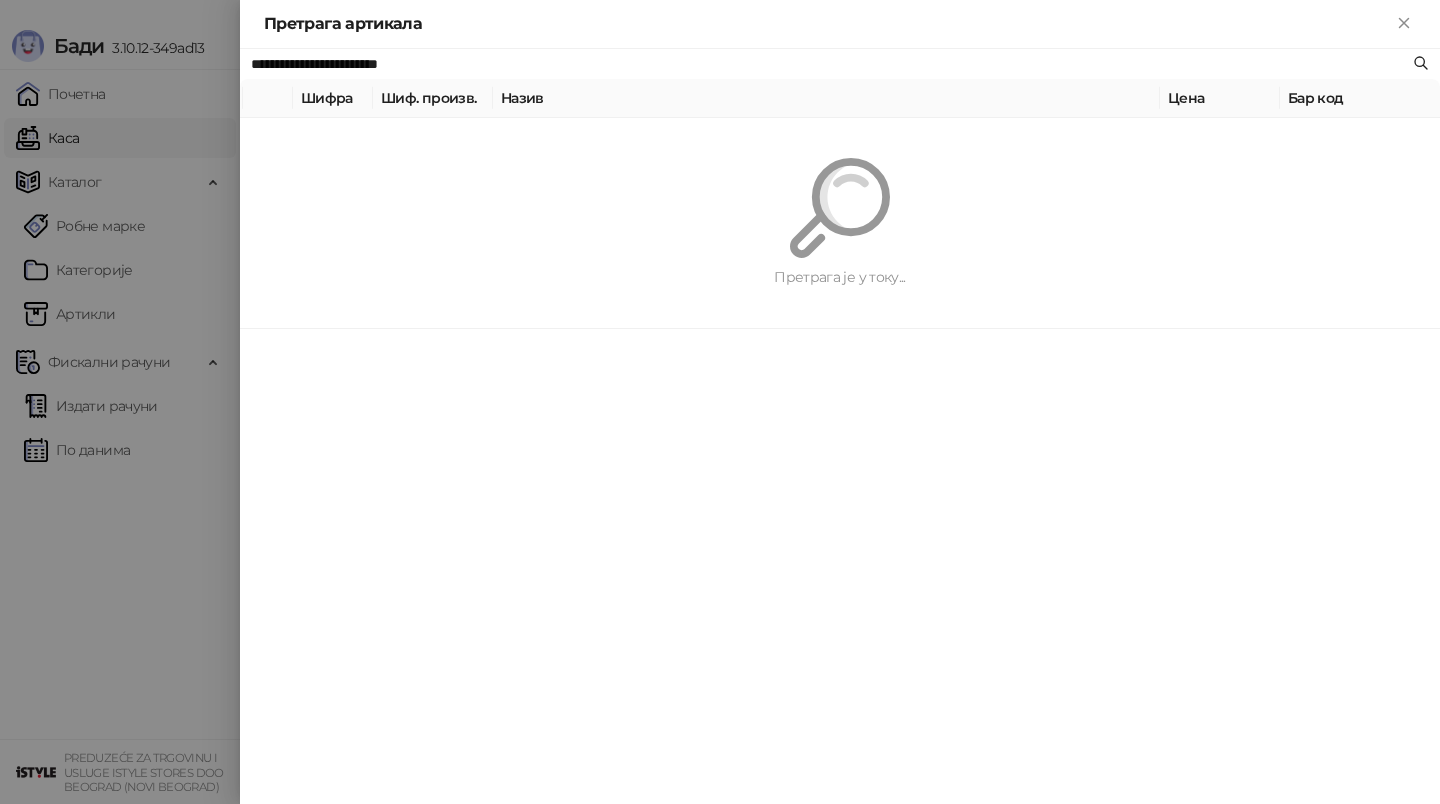 type on "**********" 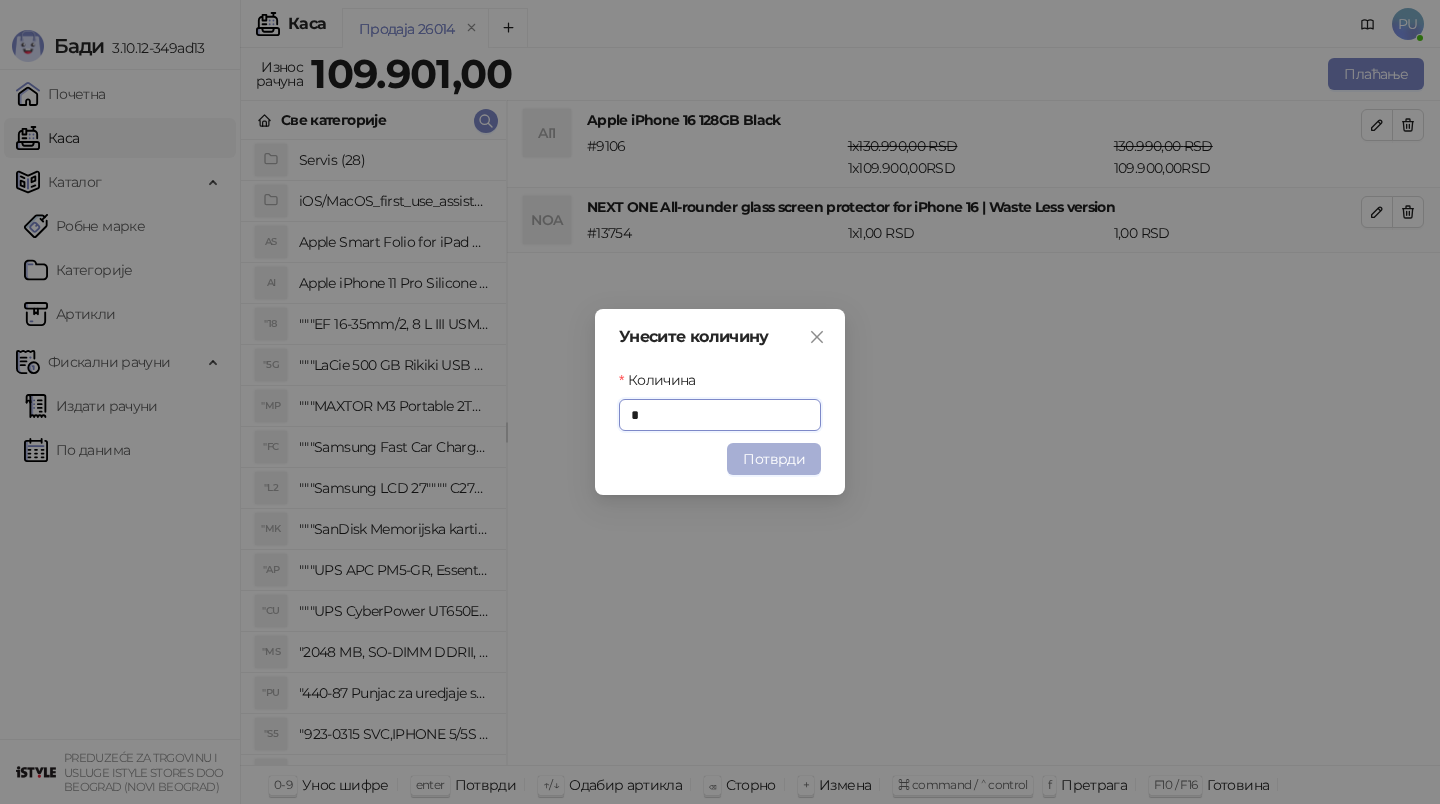 click on "Потврди" at bounding box center [774, 459] 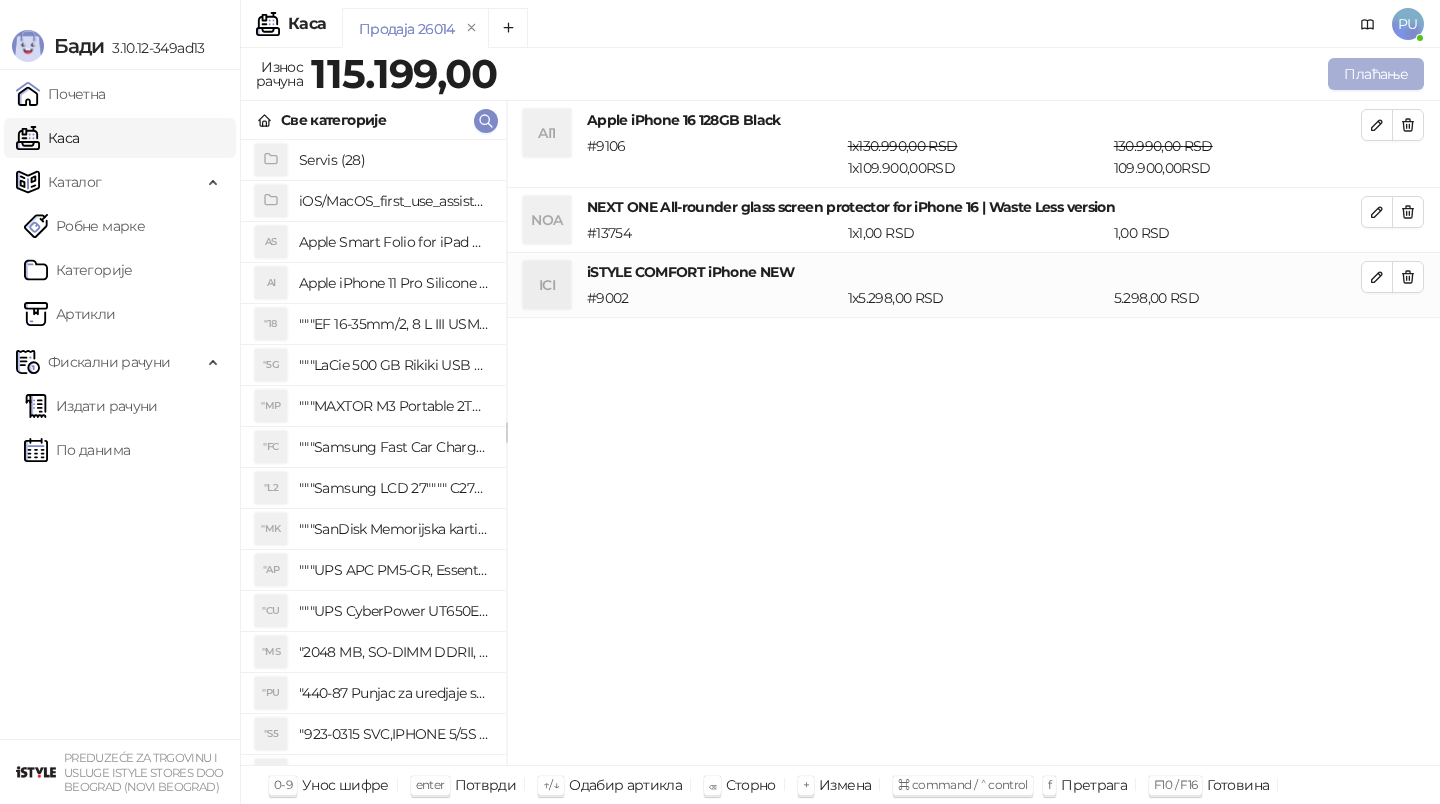 click on "Плаћање" at bounding box center [1376, 74] 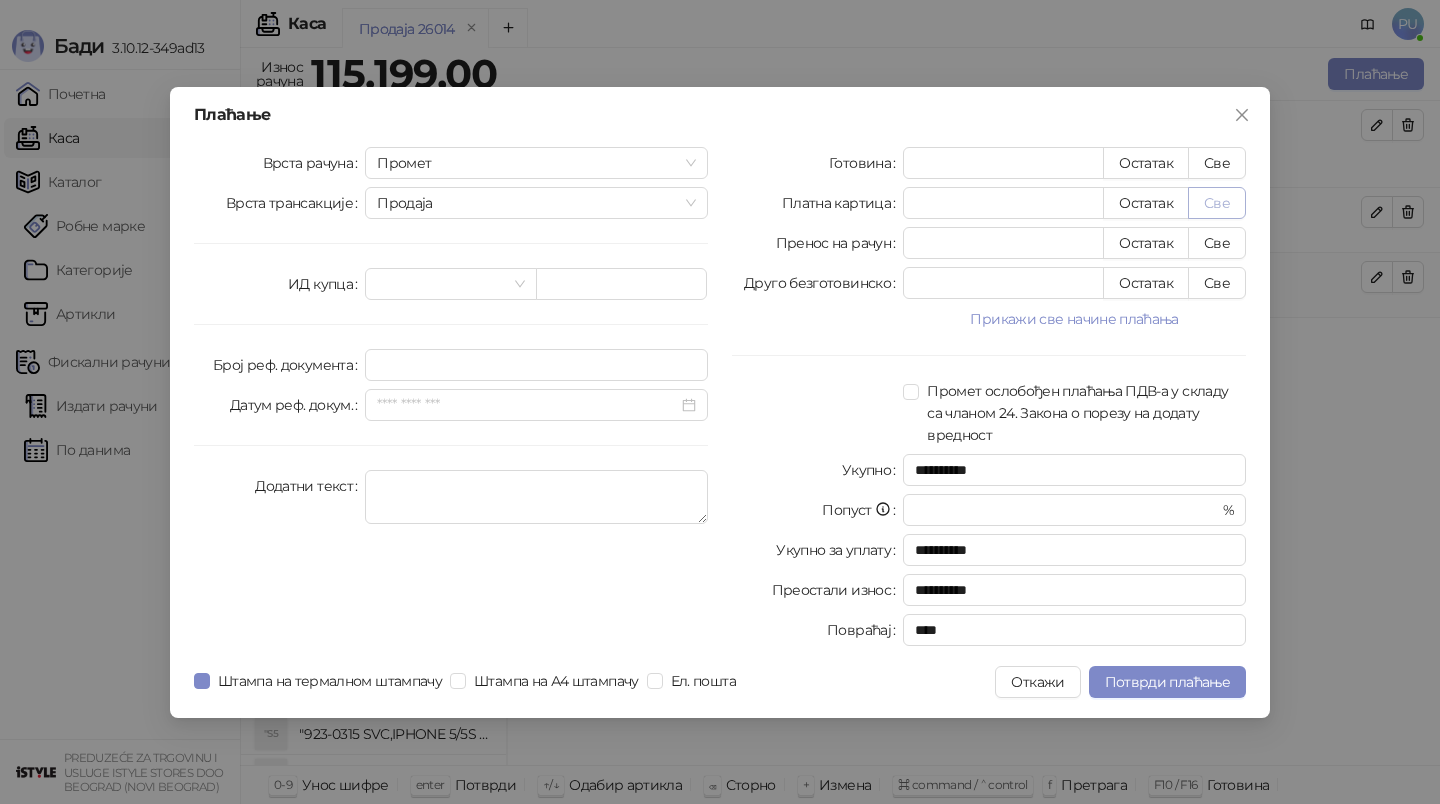 click on "Све" at bounding box center [1217, 203] 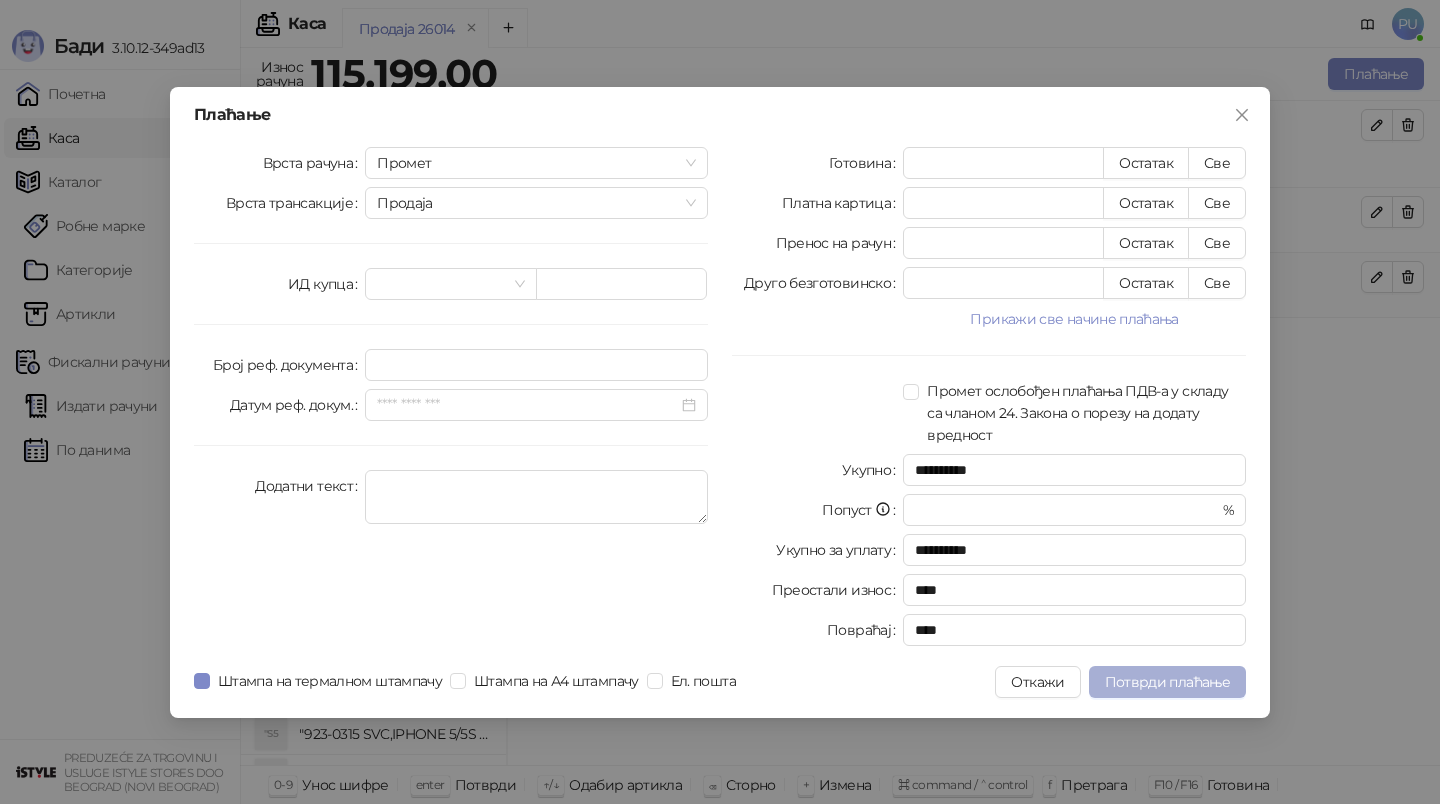 click on "Потврди плаћање" at bounding box center (1167, 682) 